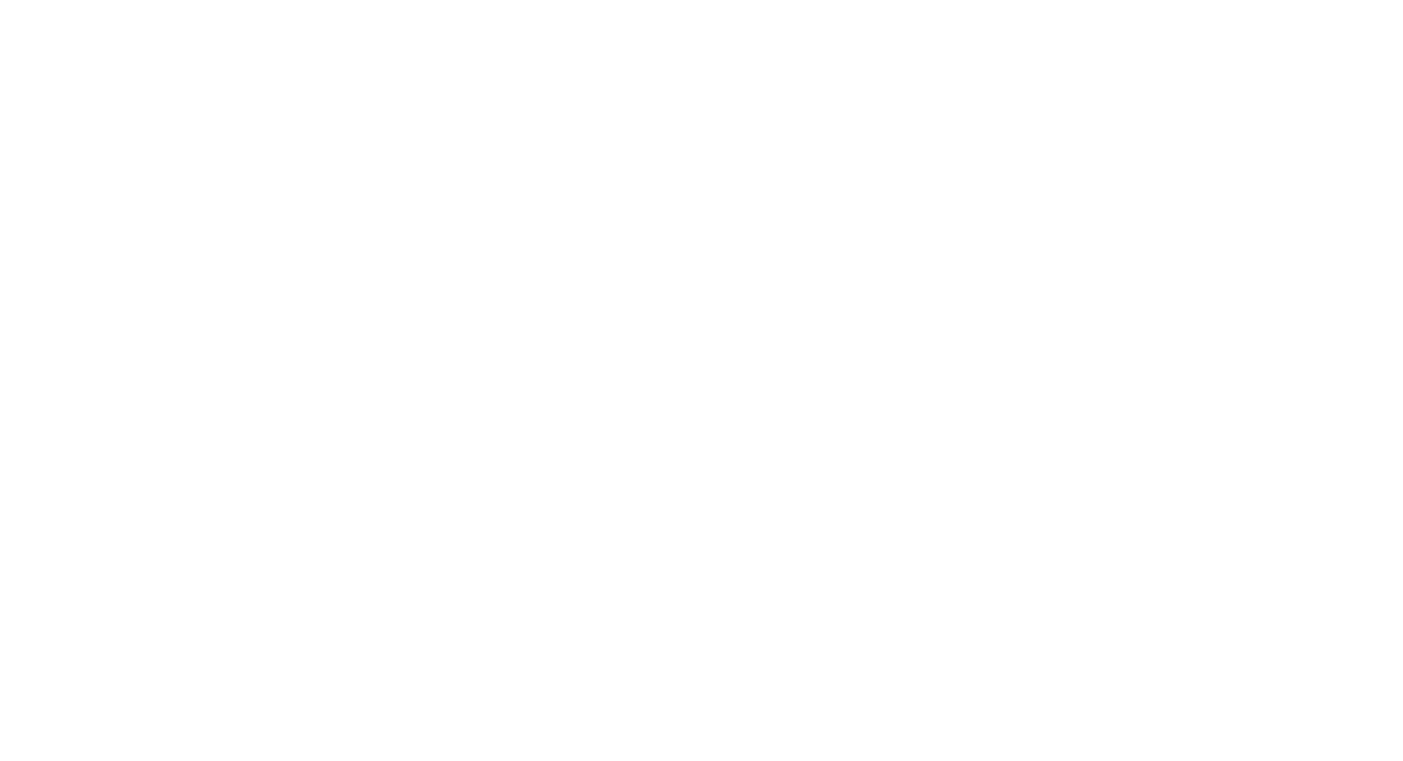 scroll, scrollTop: 0, scrollLeft: 0, axis: both 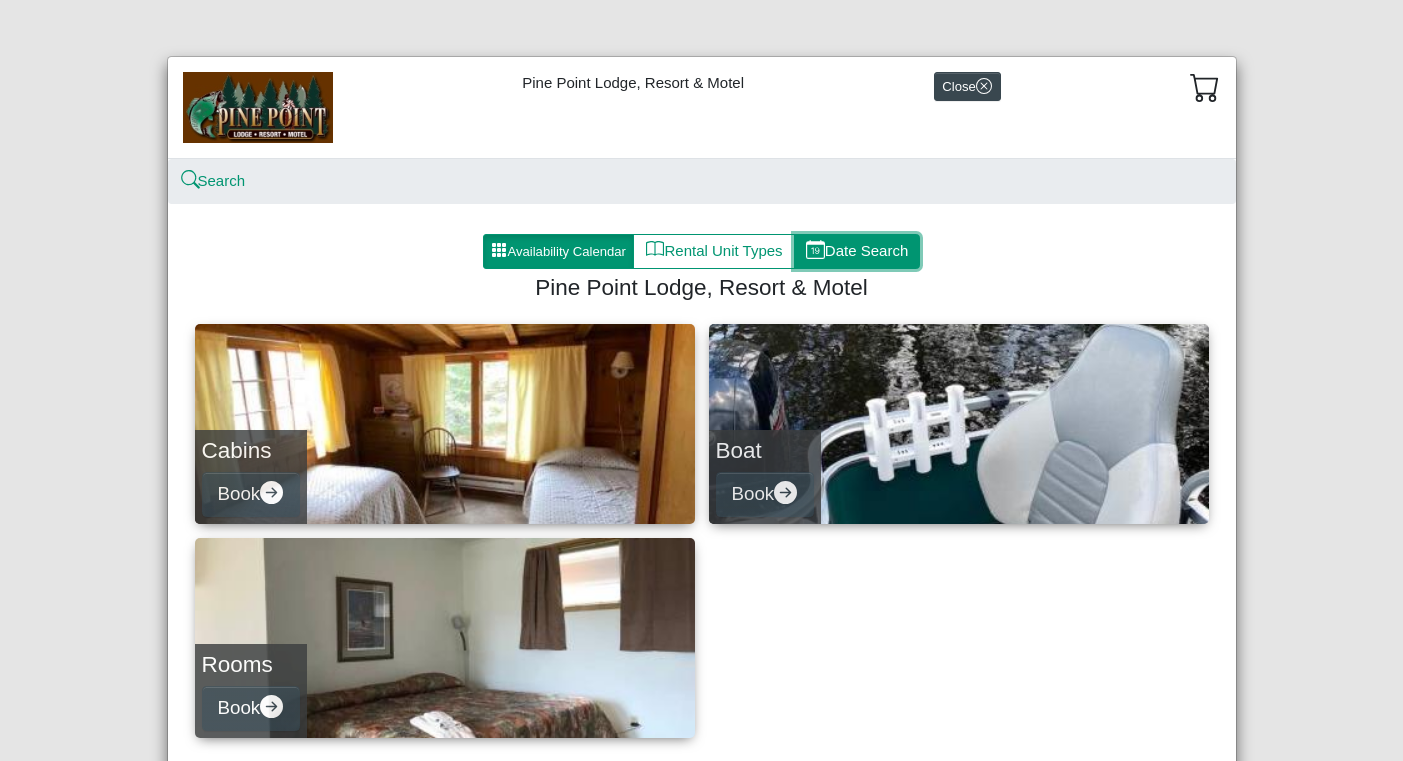 click on "Date Search" at bounding box center [857, 252] 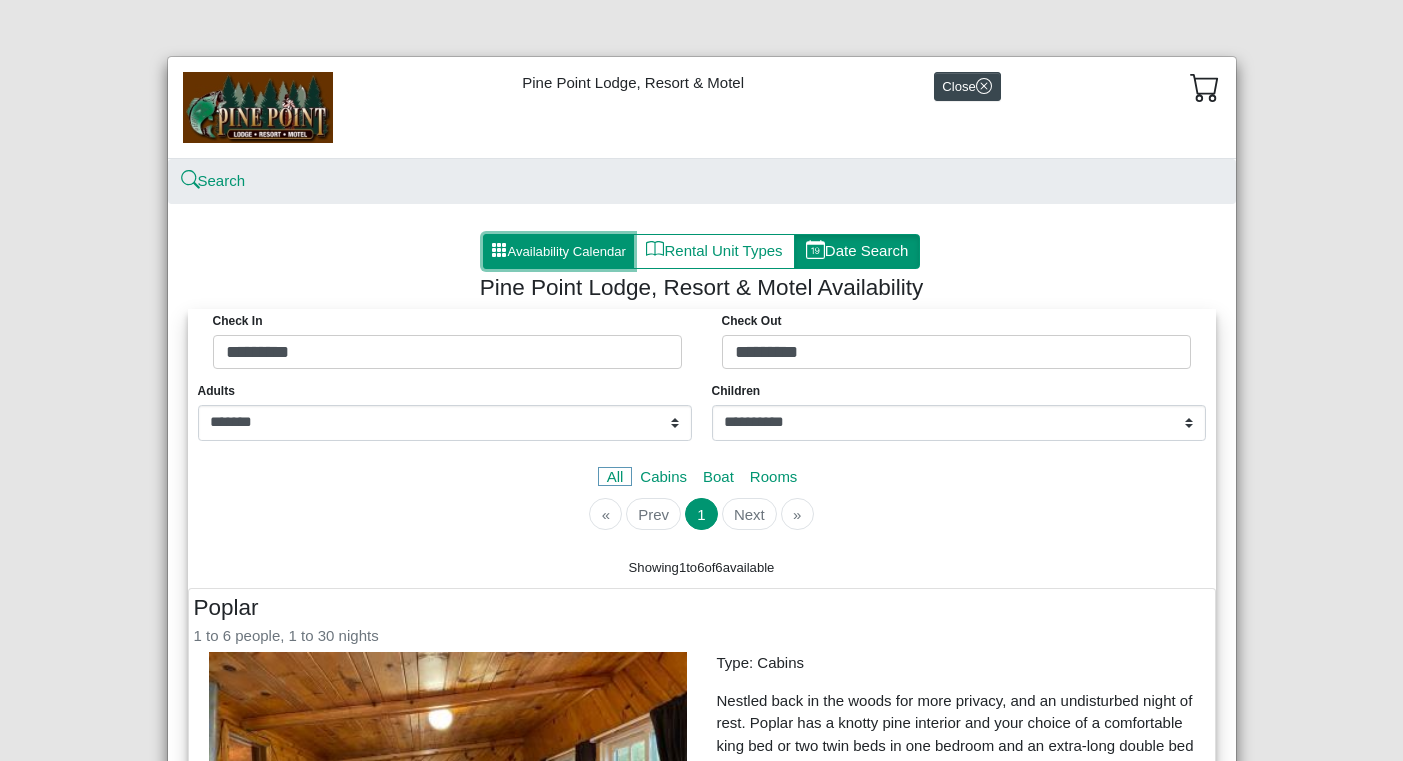 click on "Availability Calendar" at bounding box center (559, 252) 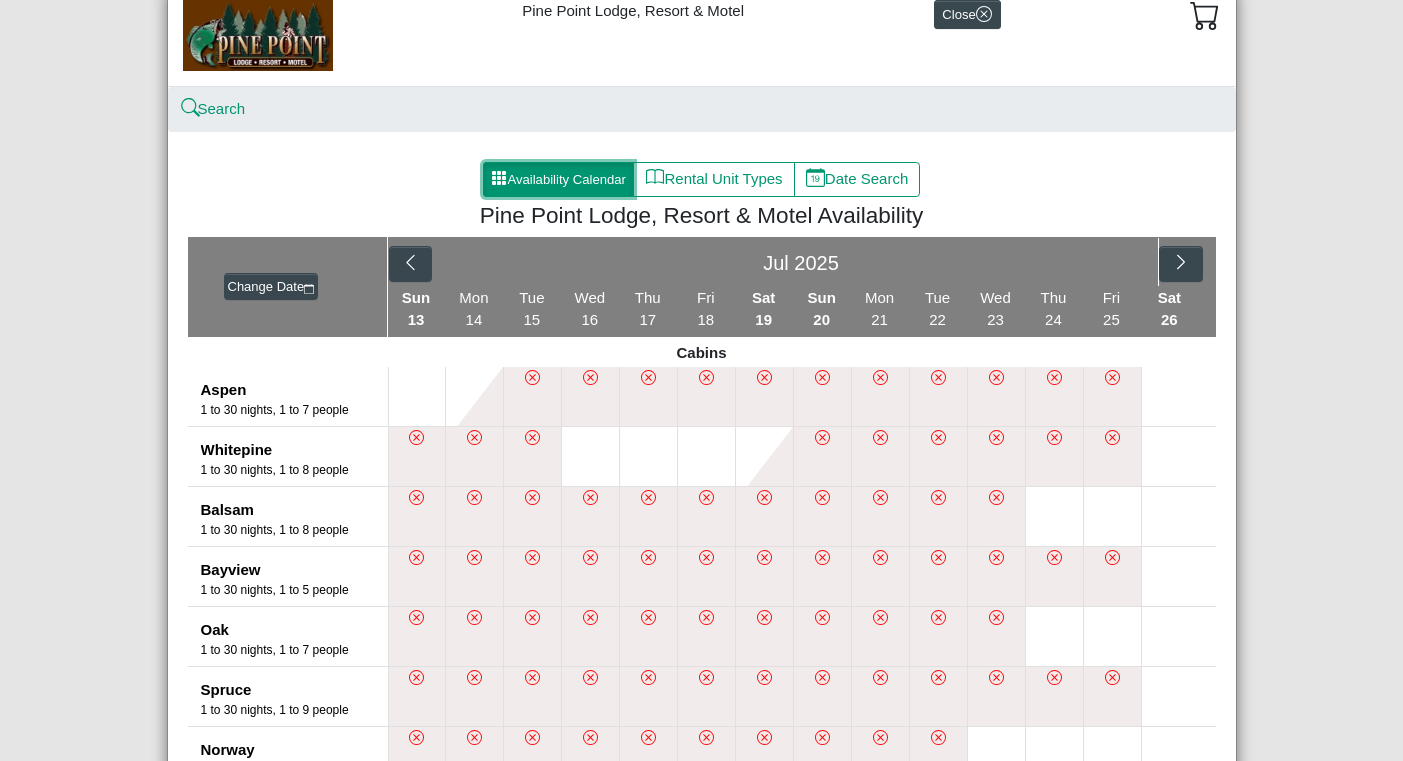 scroll, scrollTop: 113, scrollLeft: 0, axis: vertical 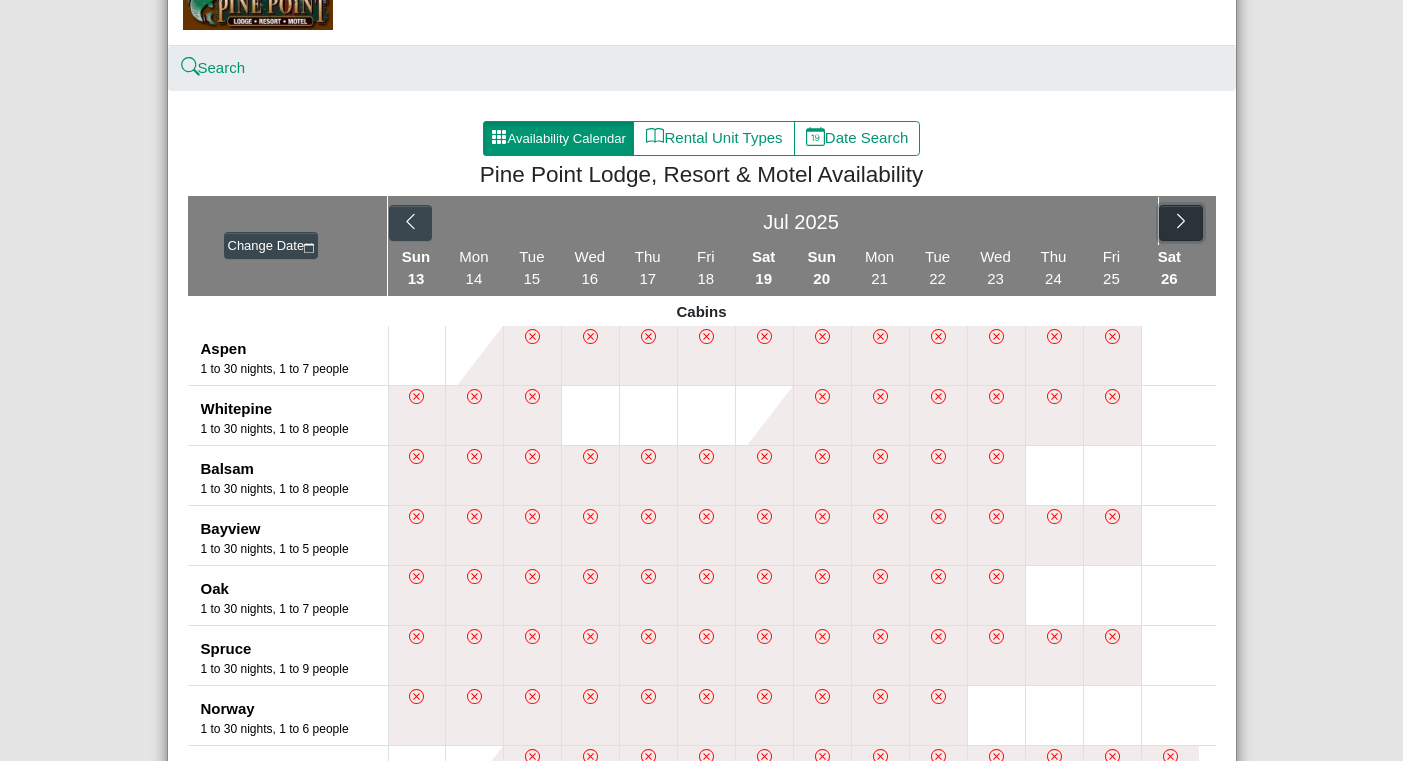click 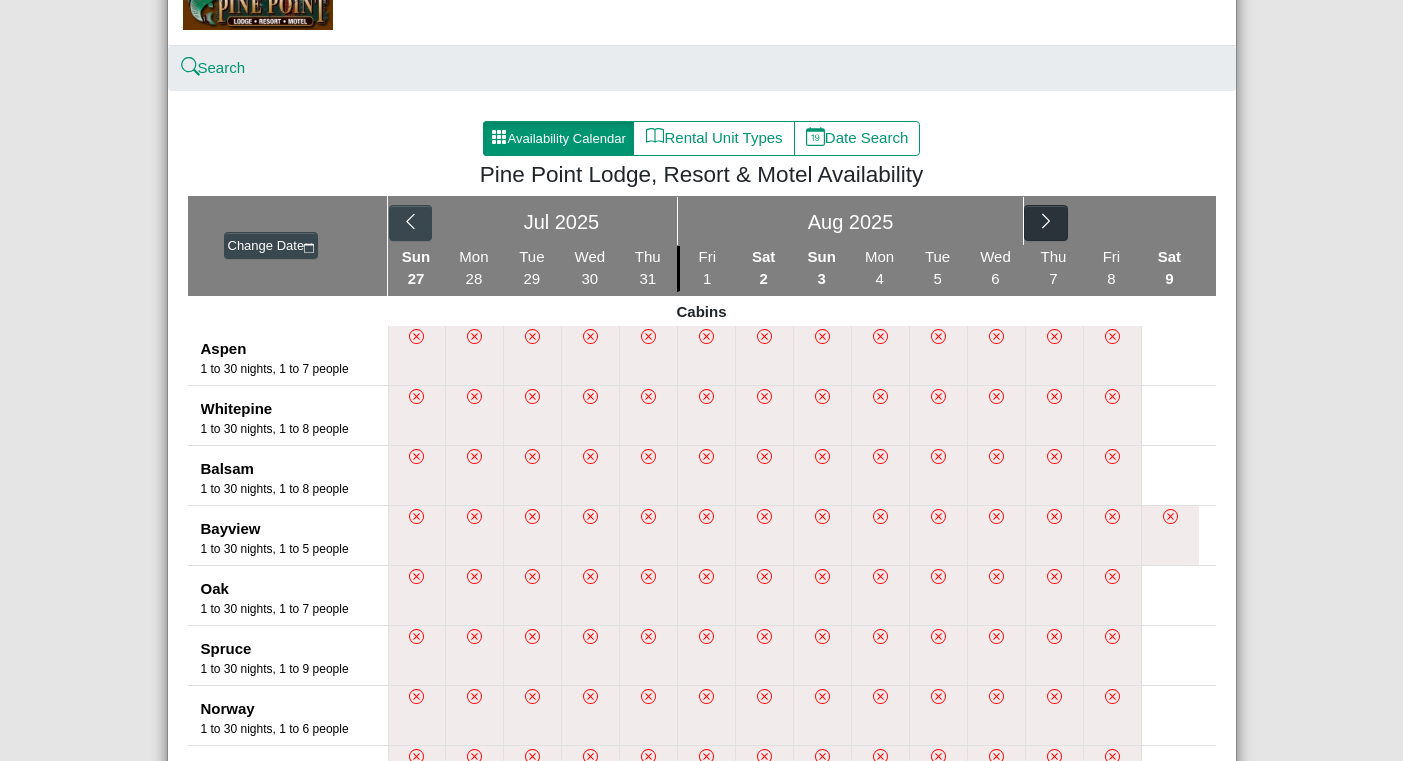 click on "[MONTH] [YEAR]   [MONTH] [YEAR]" at bounding box center (802, 221) 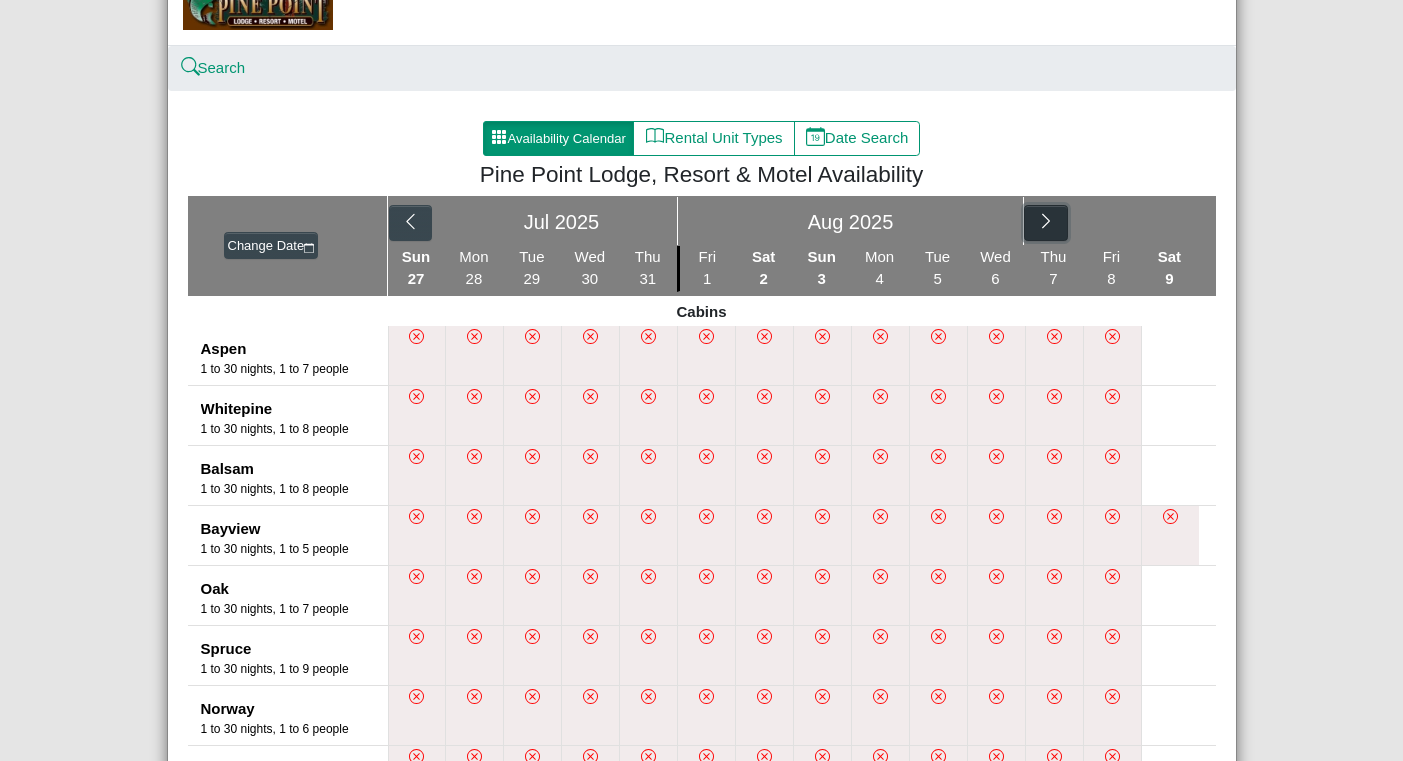 click at bounding box center (1045, 223) 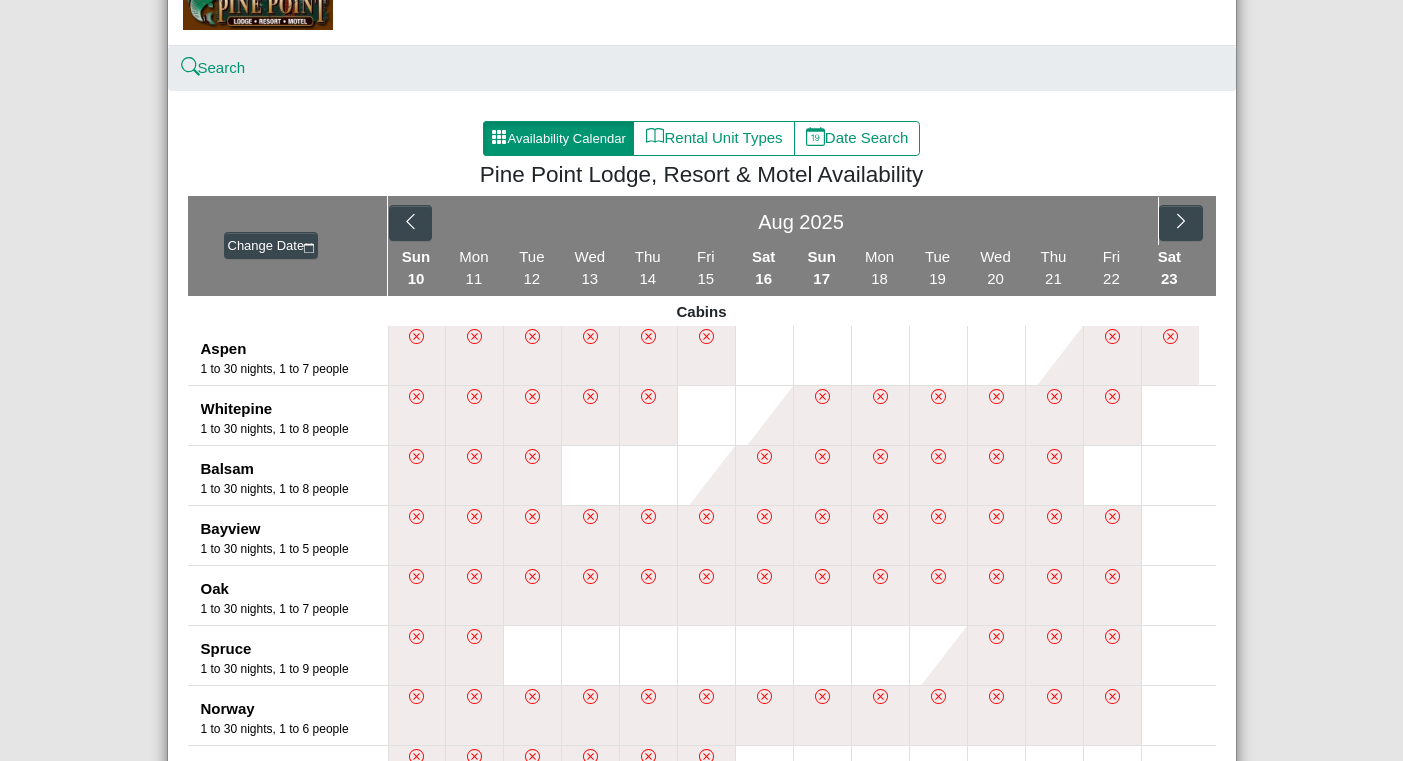 click on "Aug 2025" at bounding box center [802, 221] 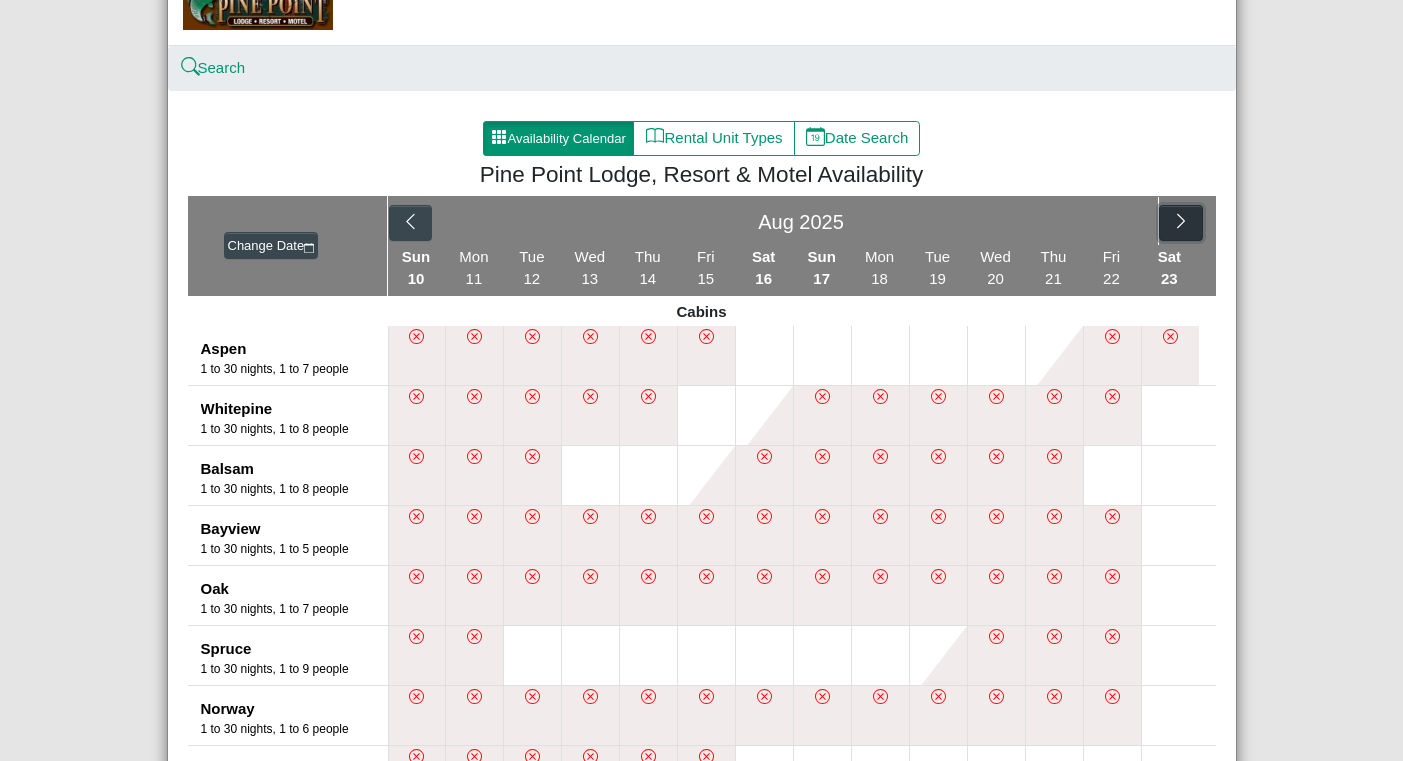 click at bounding box center (1180, 223) 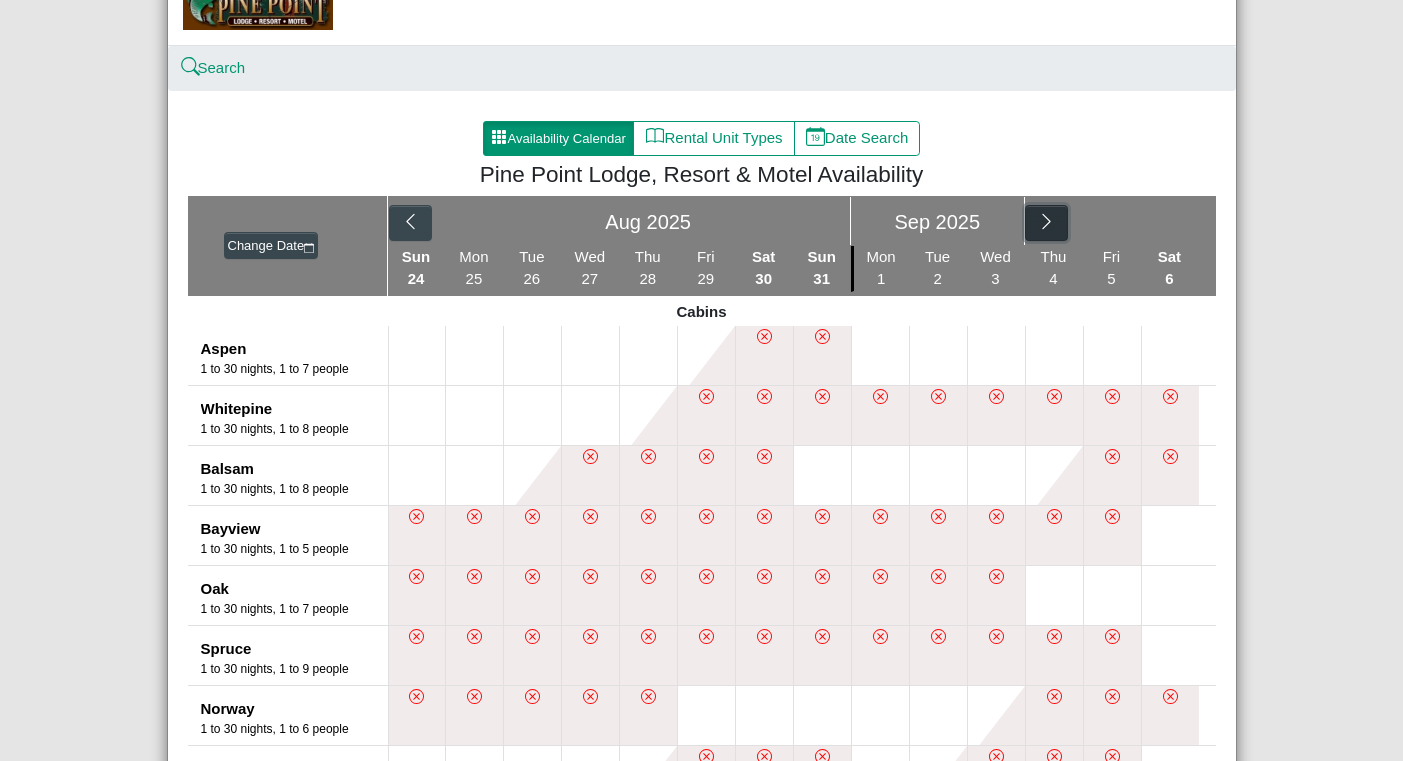 click 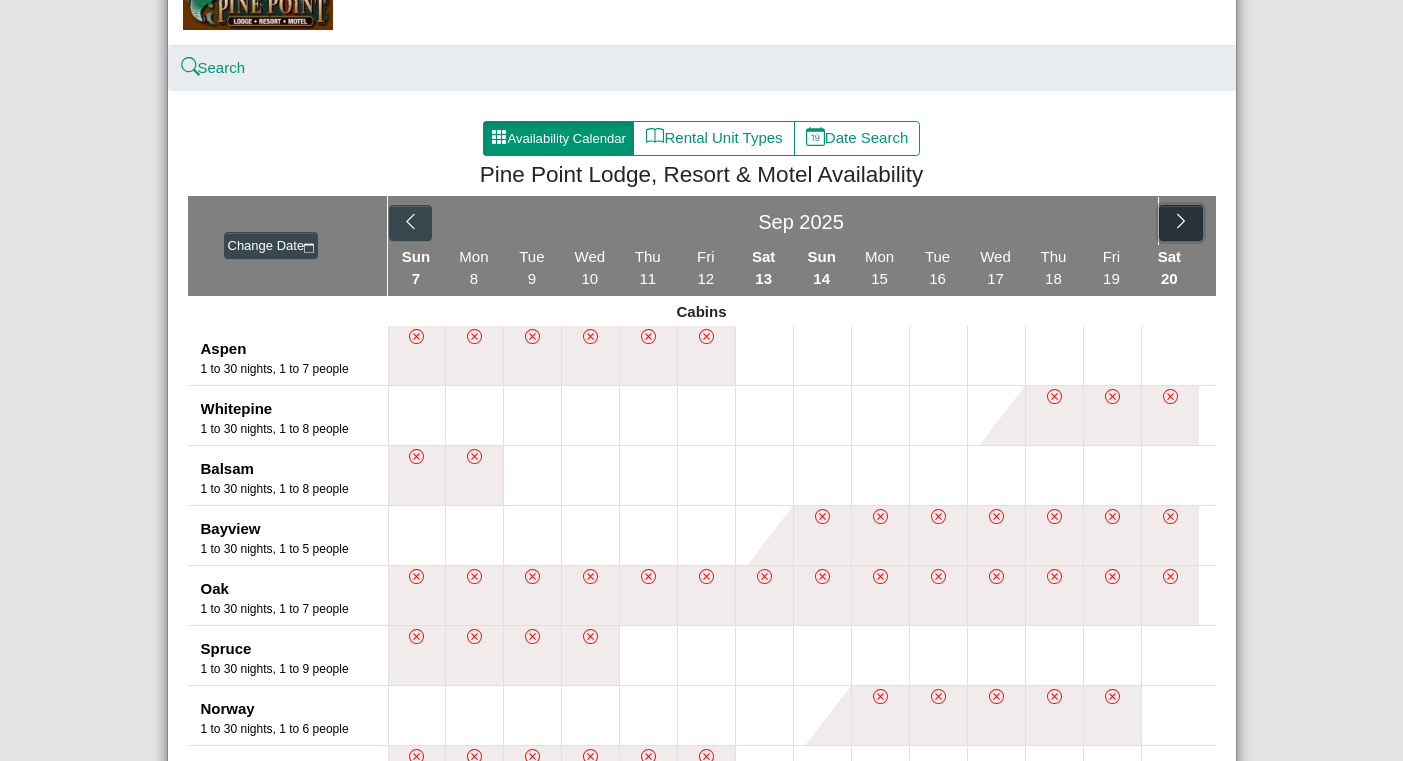 click 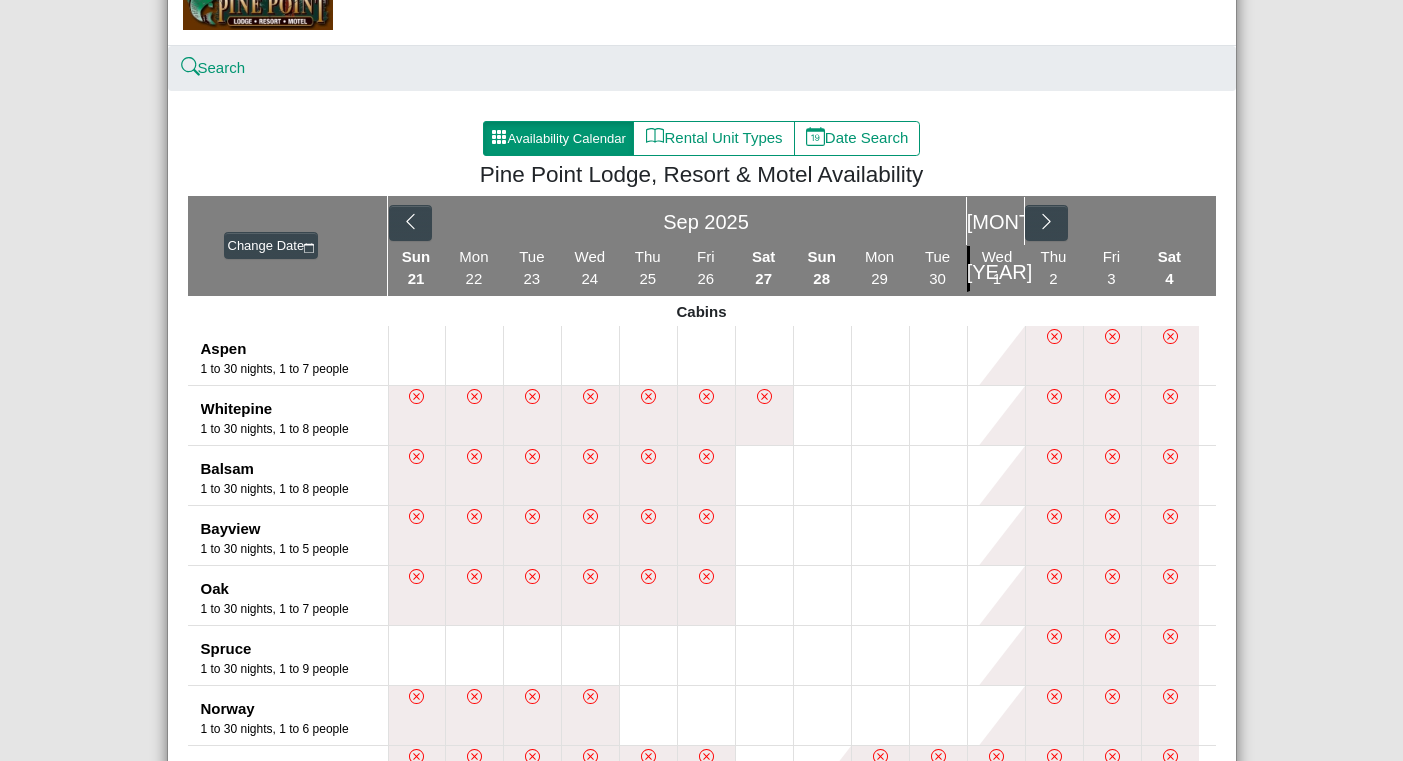 click at bounding box center [1054, 221] 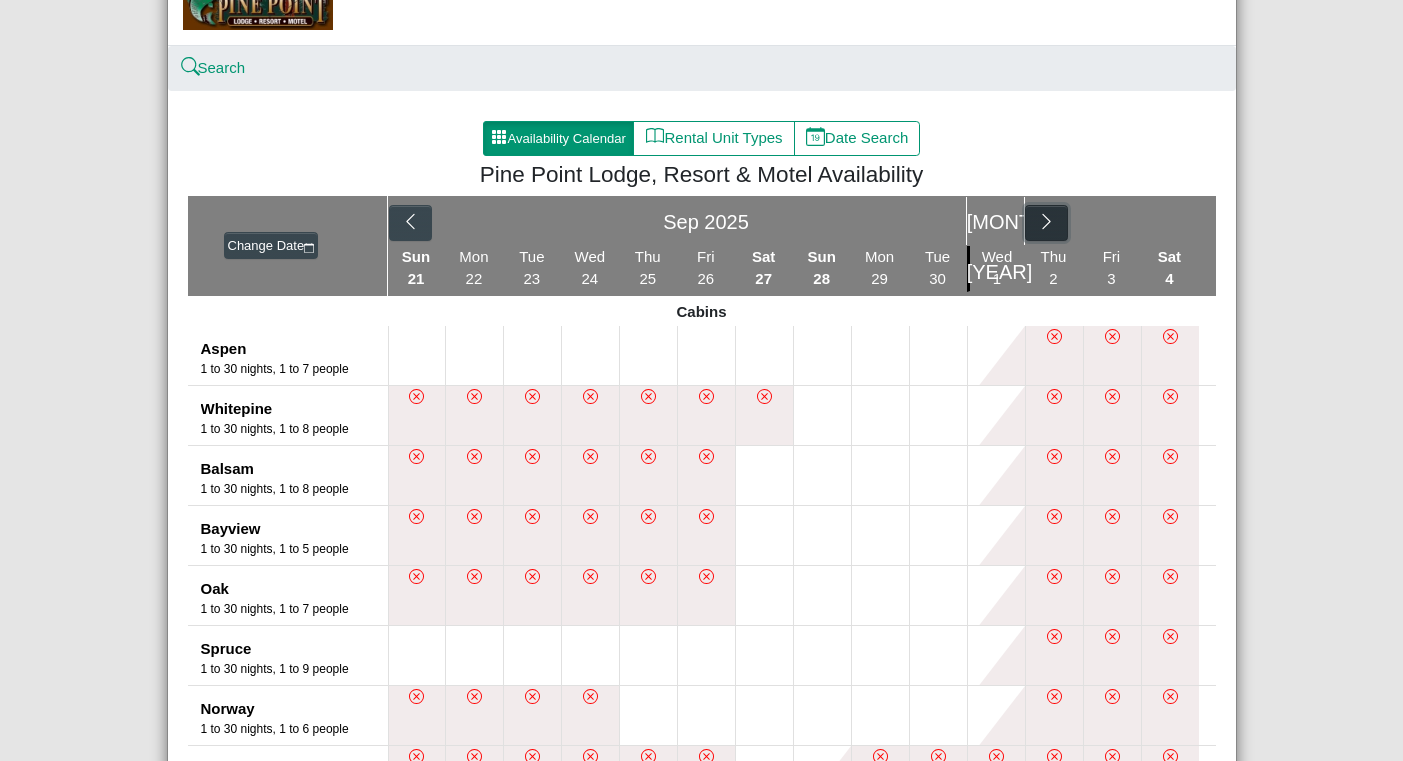 click 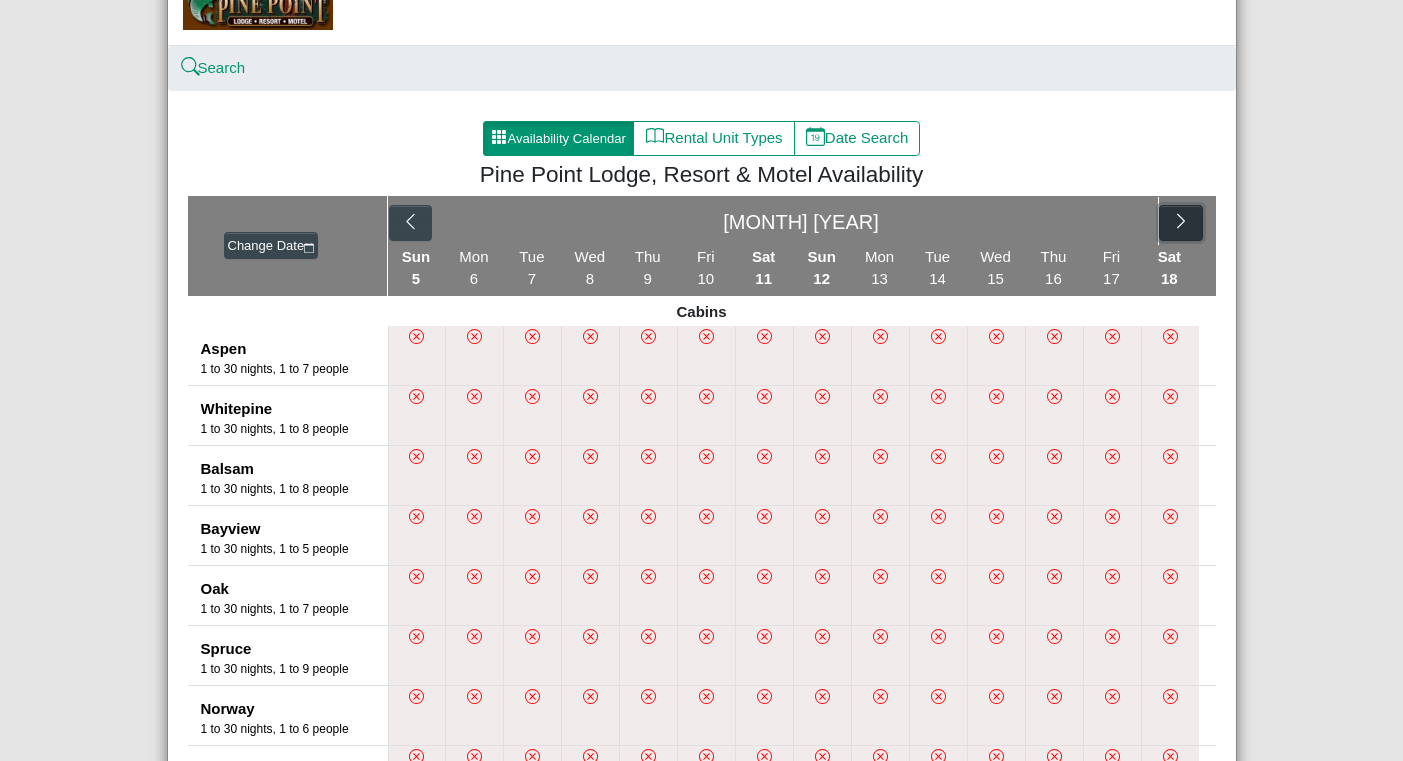 click 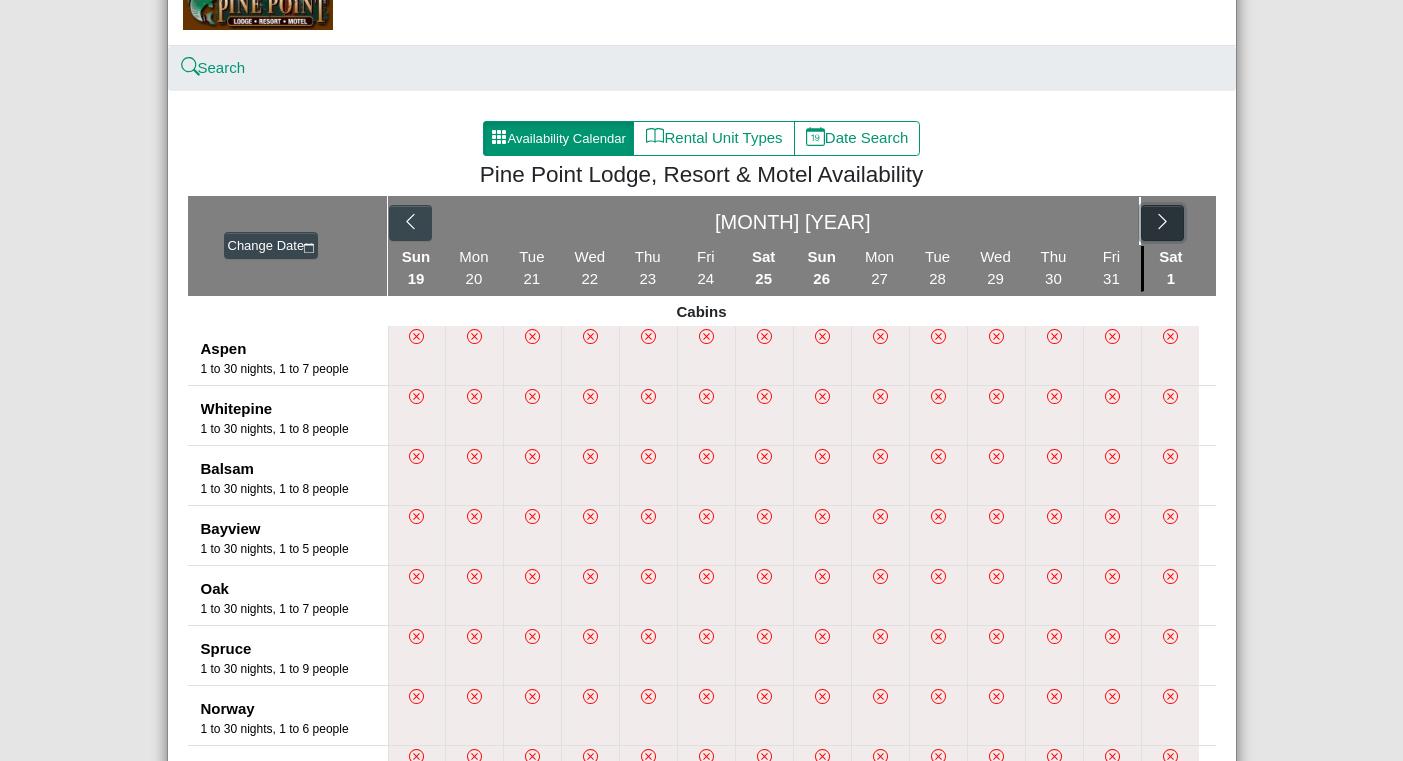 click 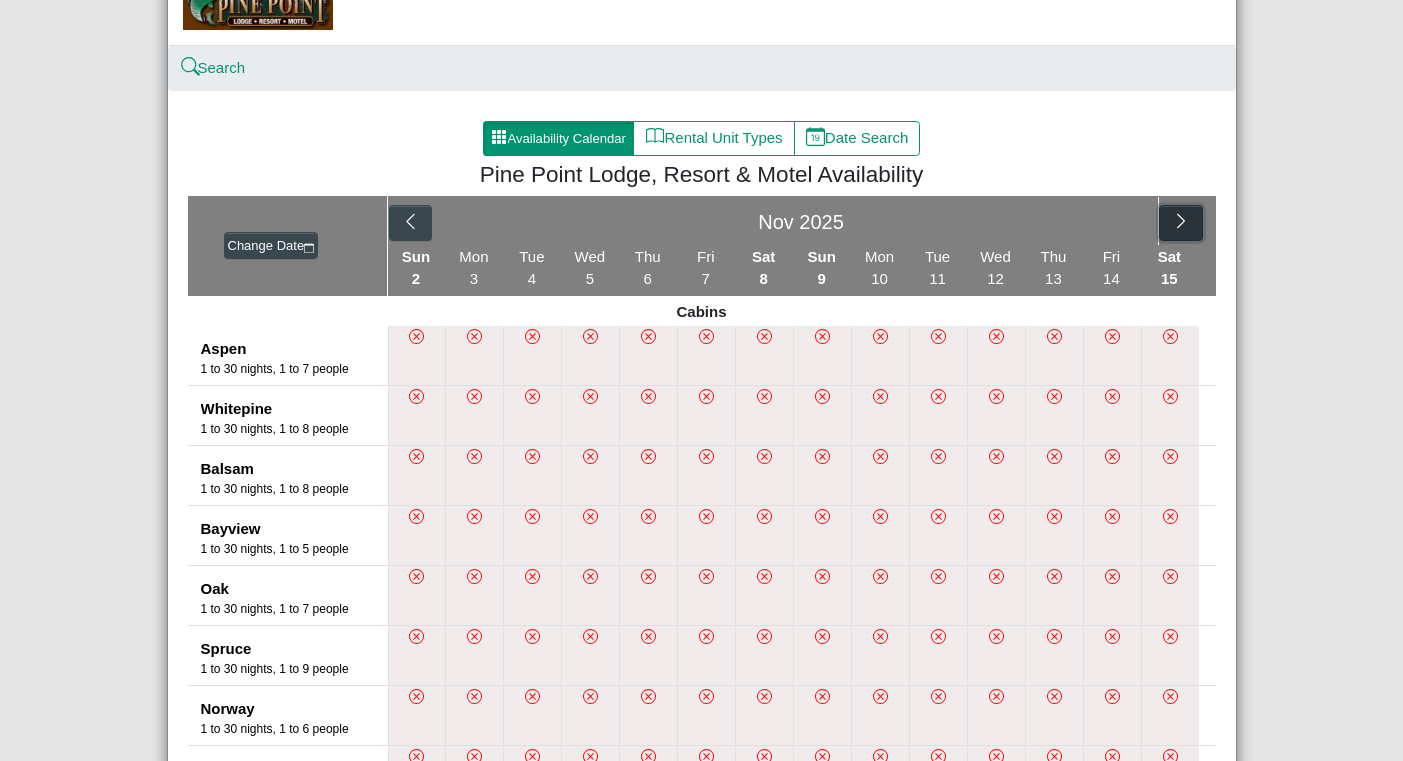 click 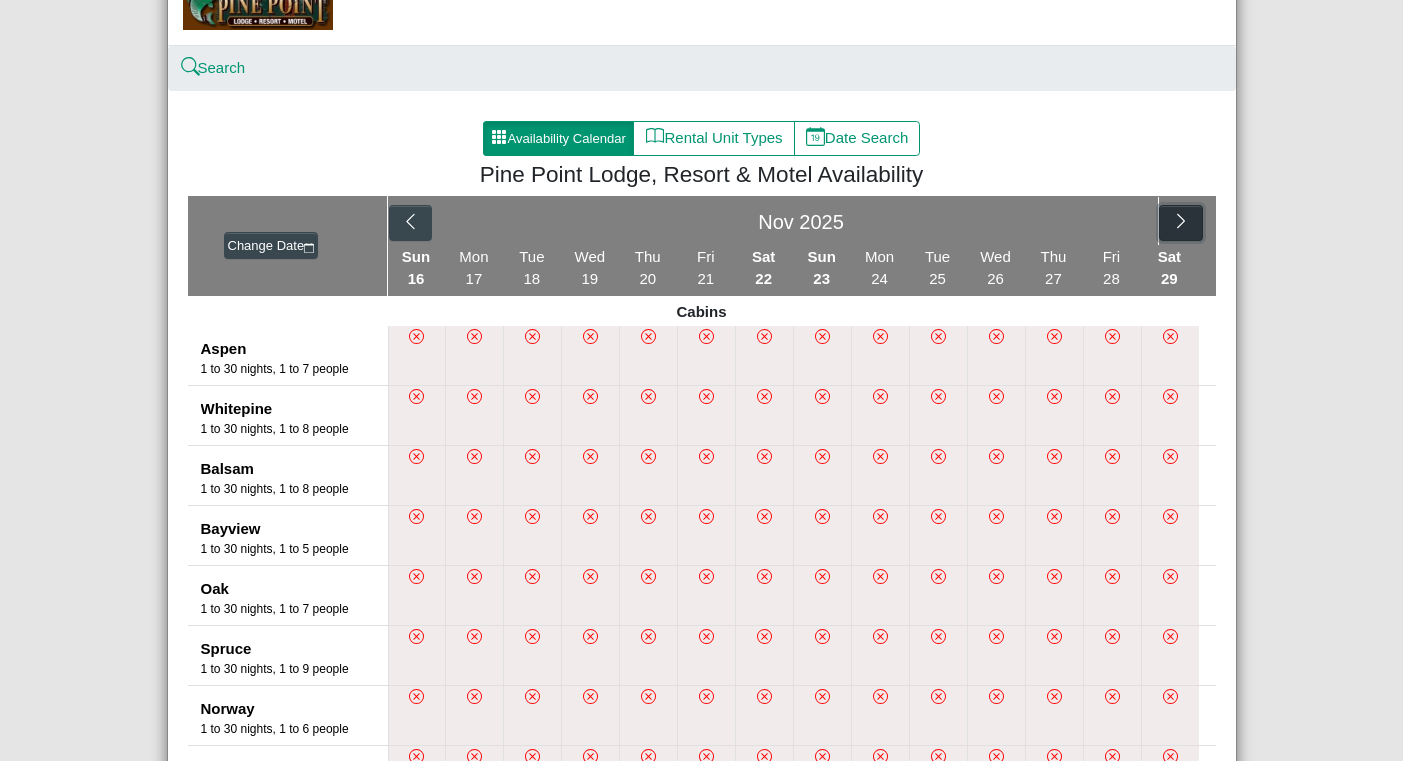 click 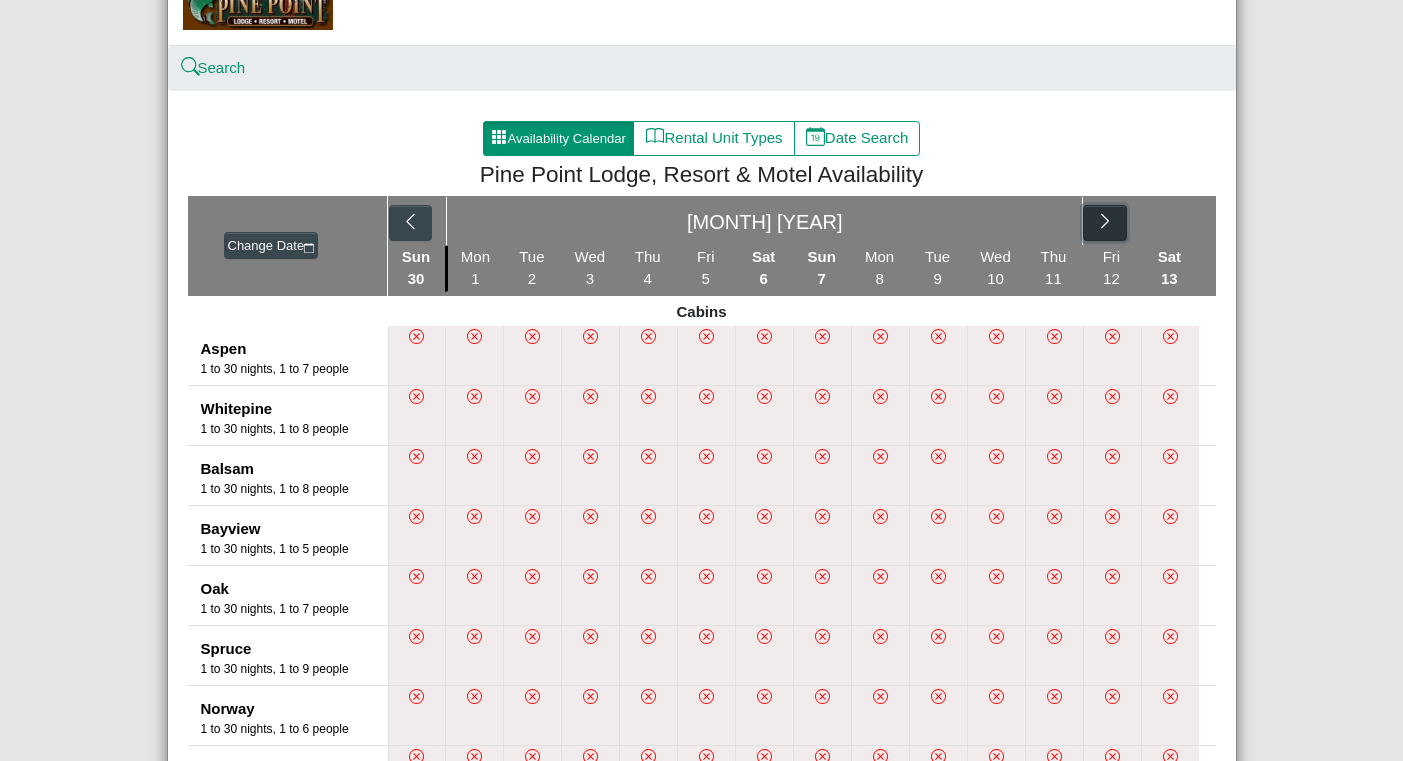 click 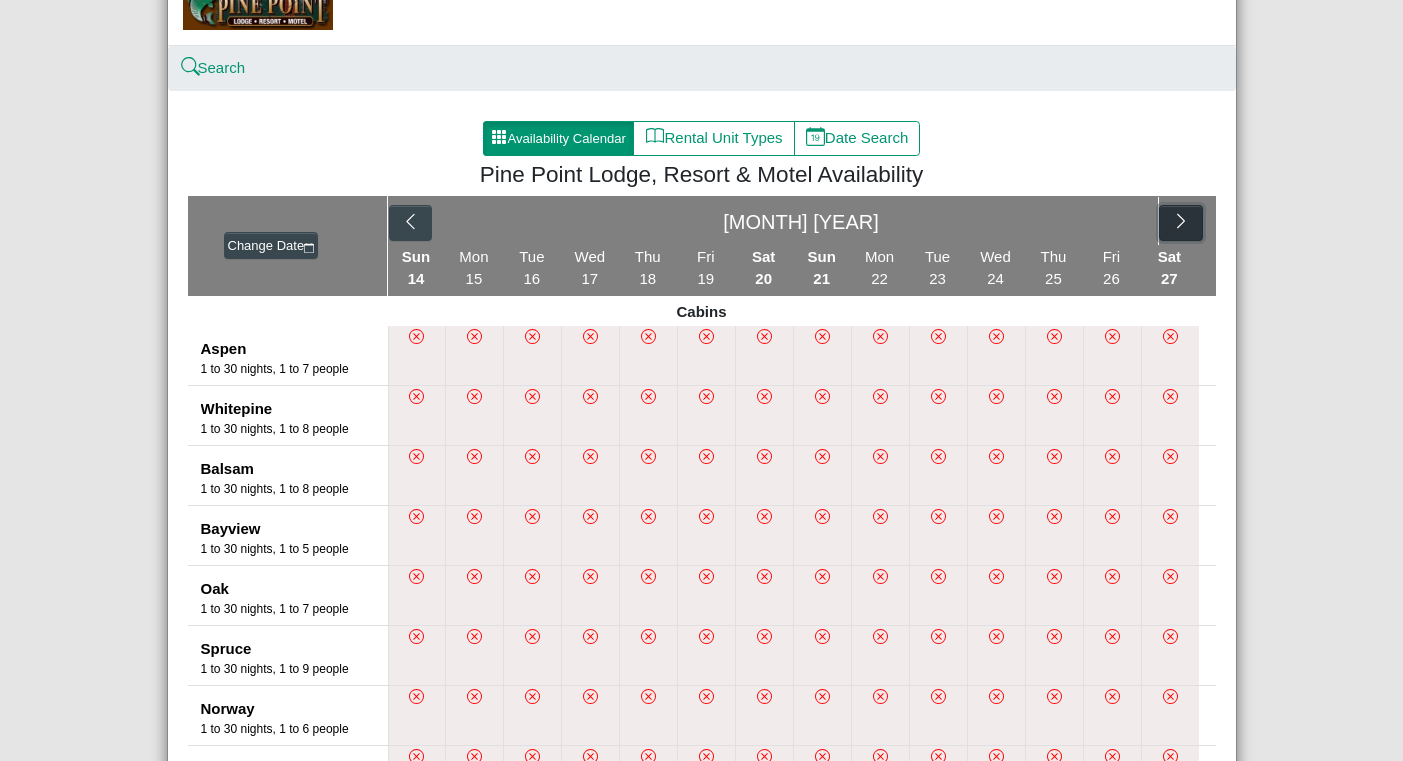 click 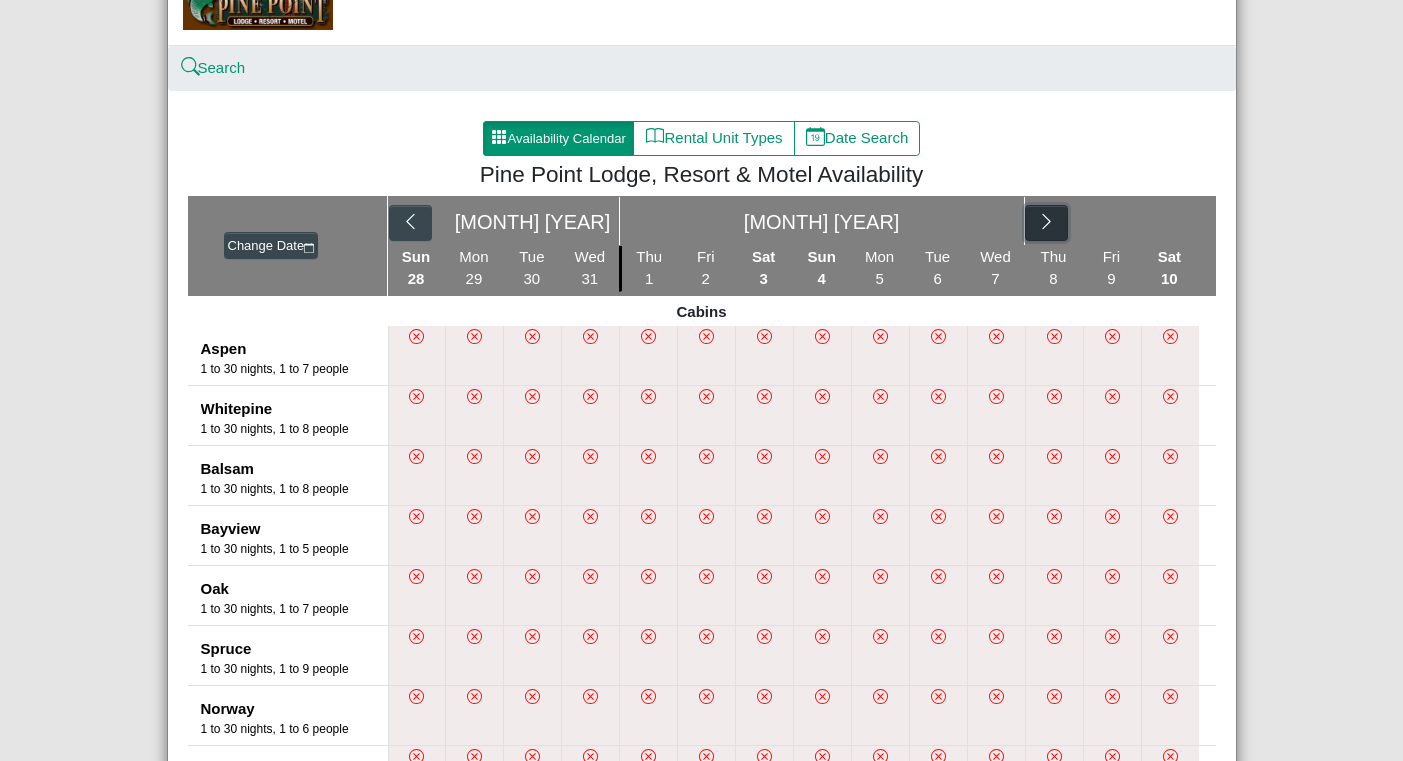 click 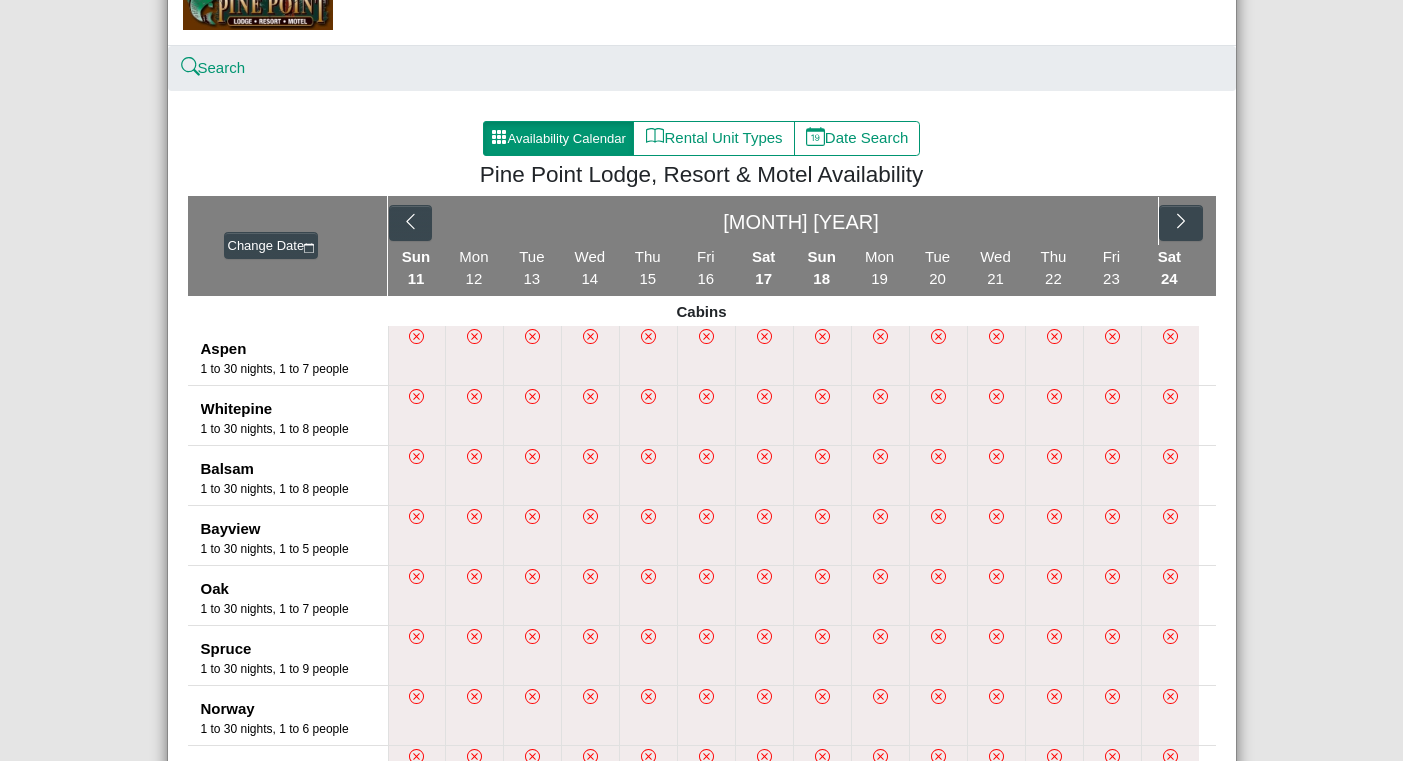 click on "[MONTH] [YEAR]" at bounding box center (802, 221) 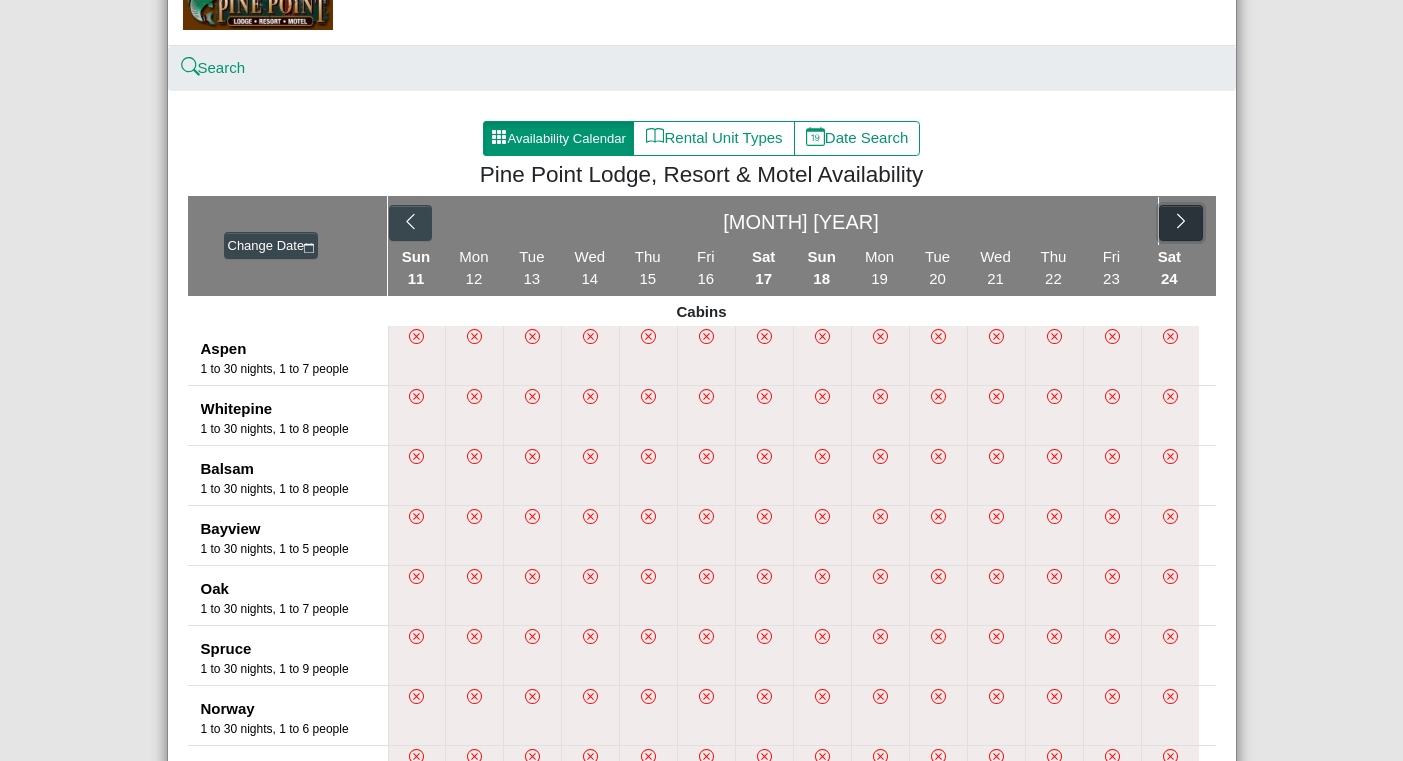 click at bounding box center [1180, 223] 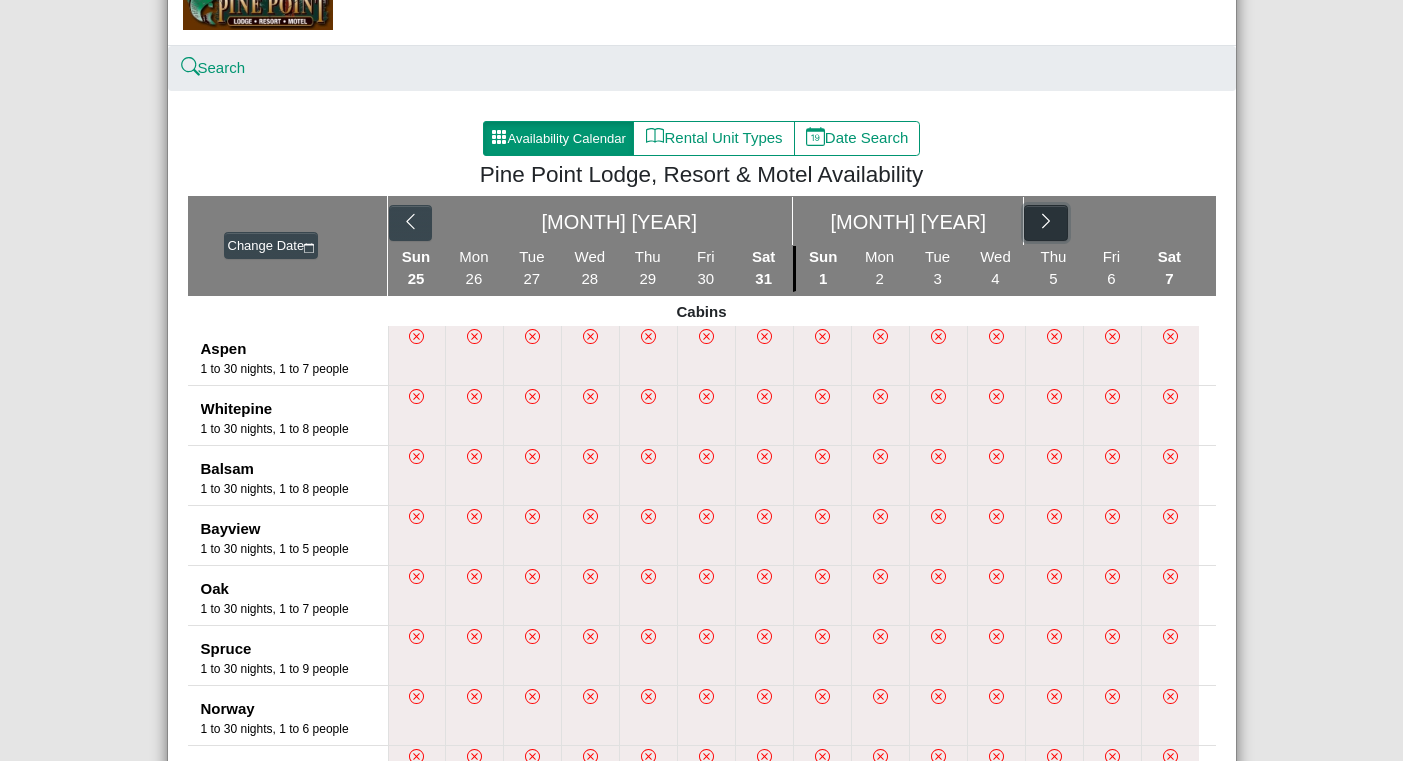 click 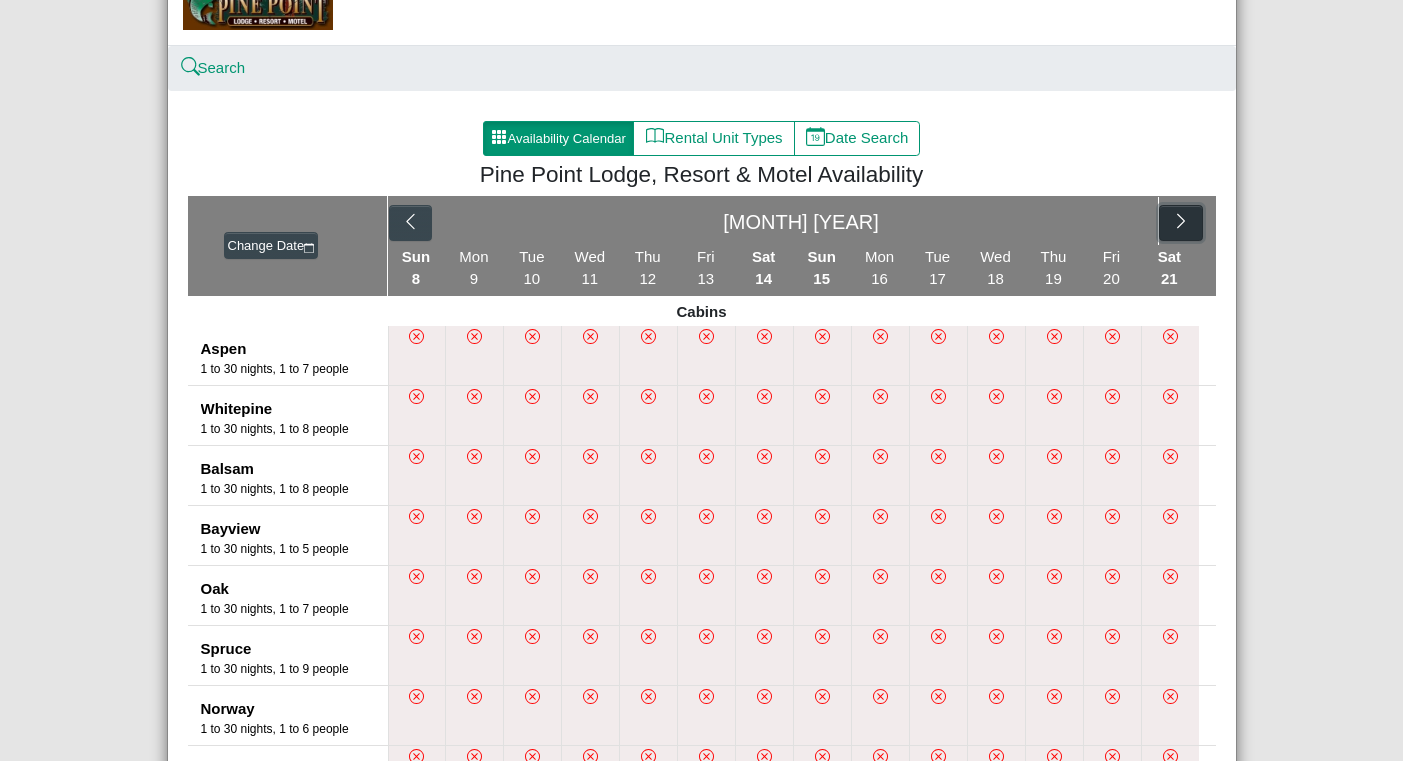 click at bounding box center [1180, 223] 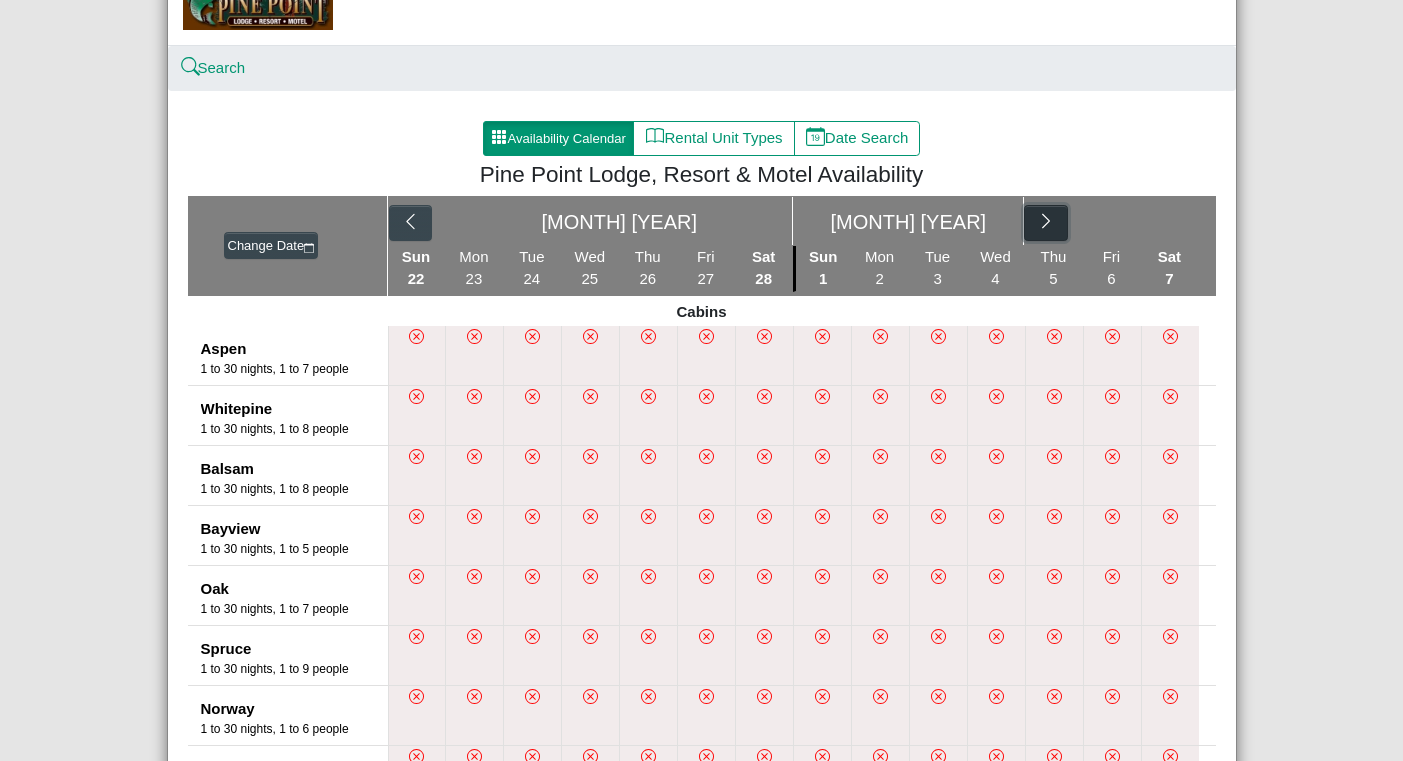 click at bounding box center [1045, 223] 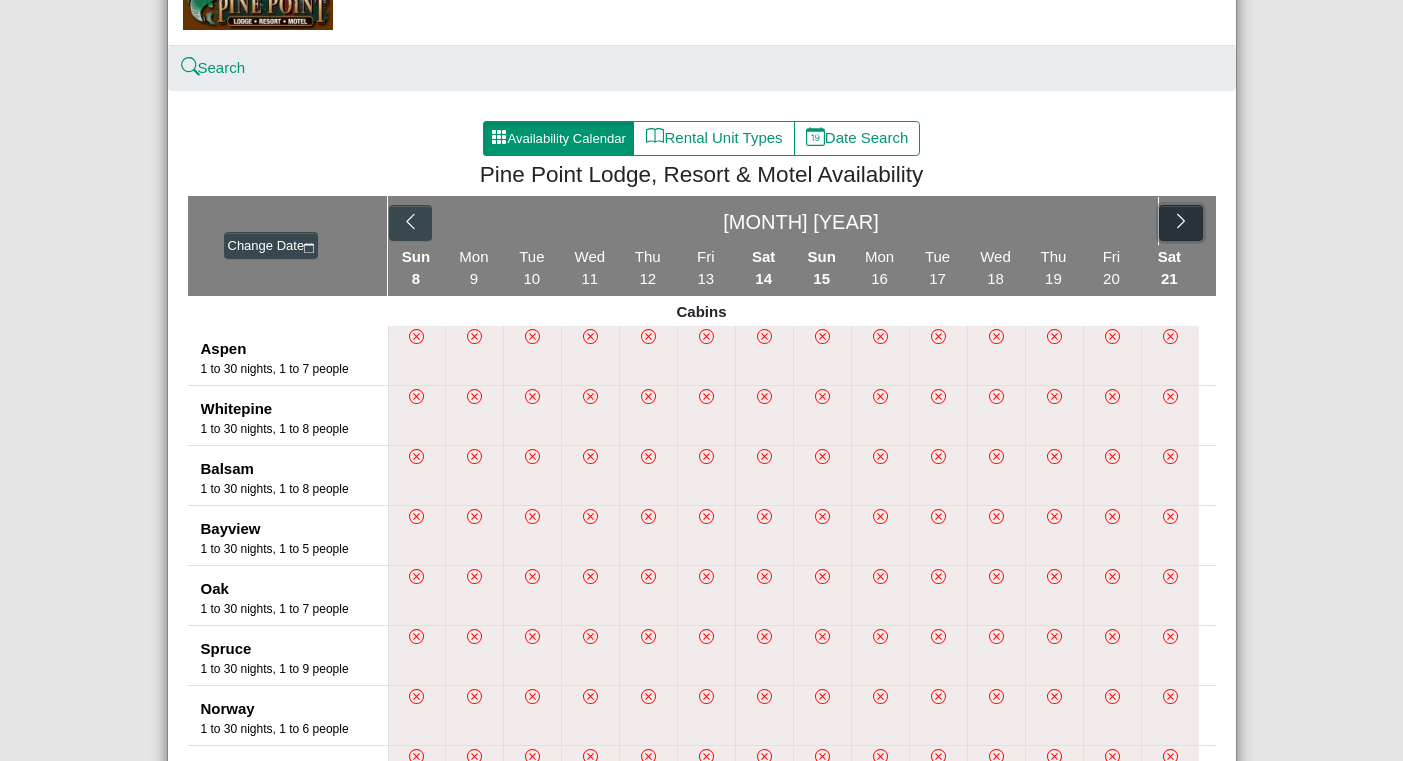 click 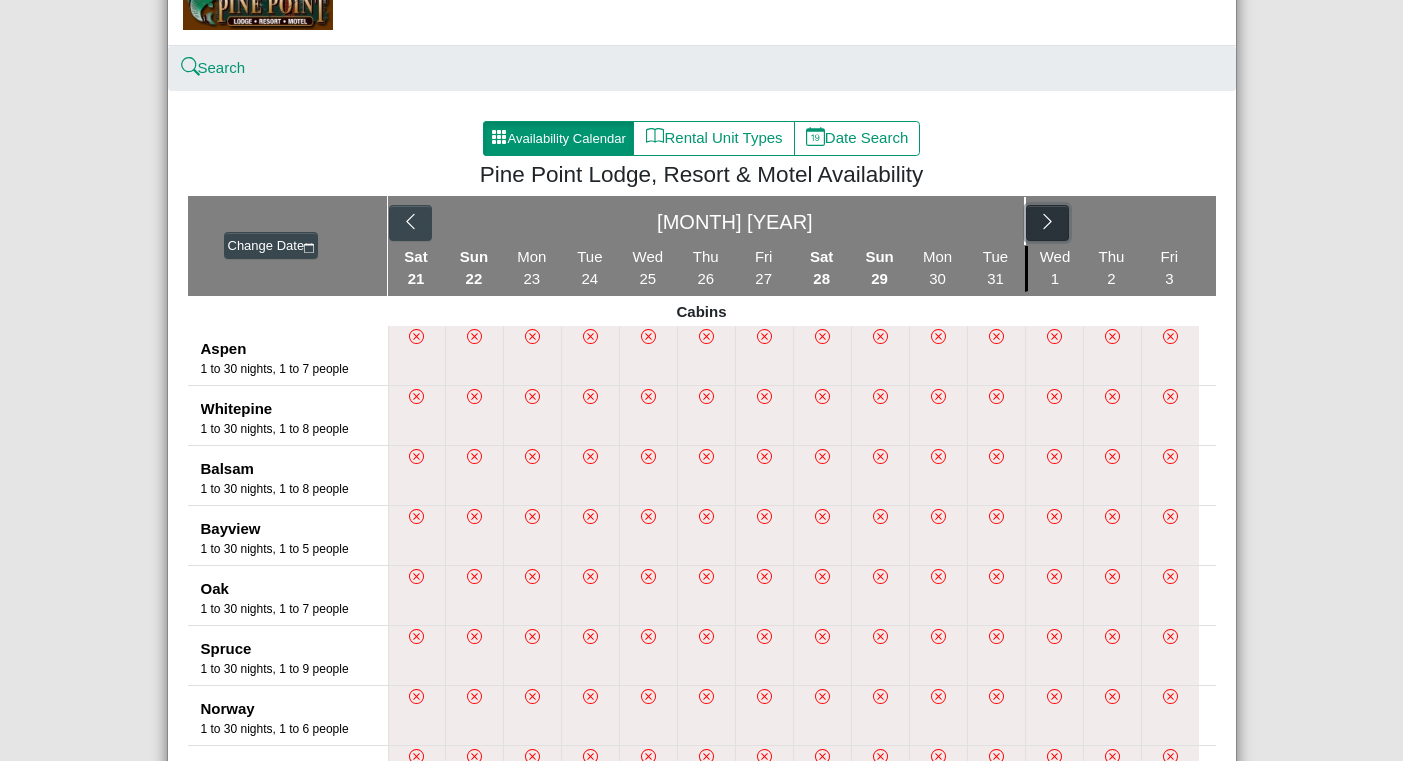 click 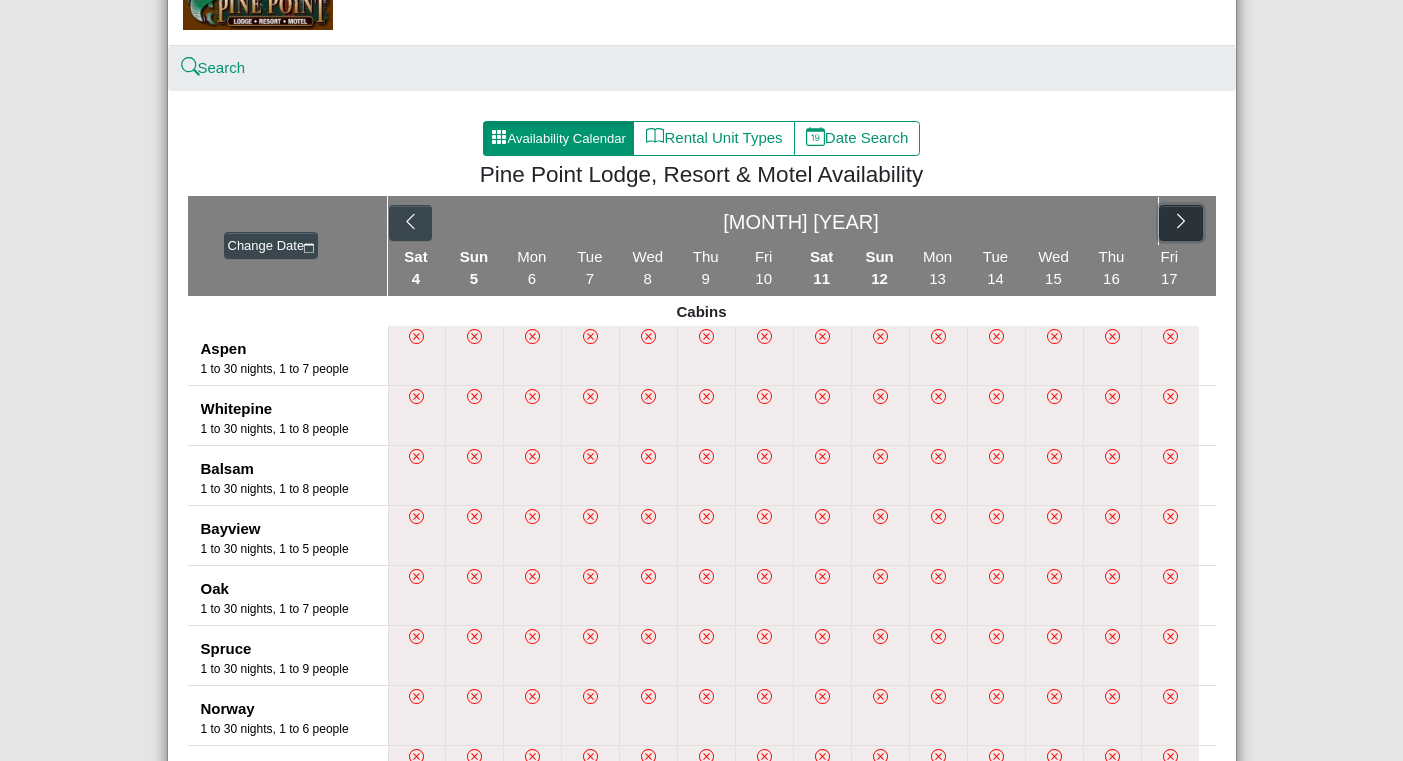 click 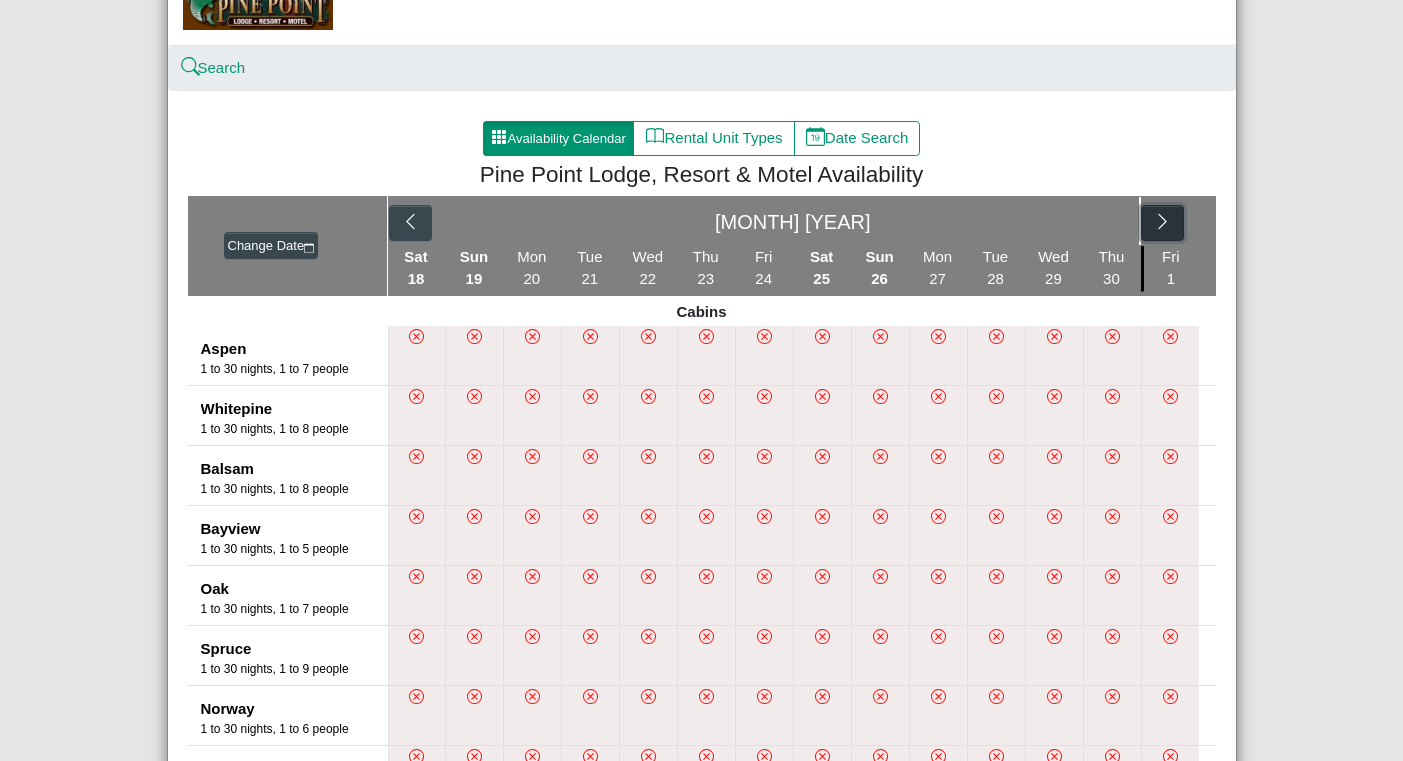 click at bounding box center (1162, 223) 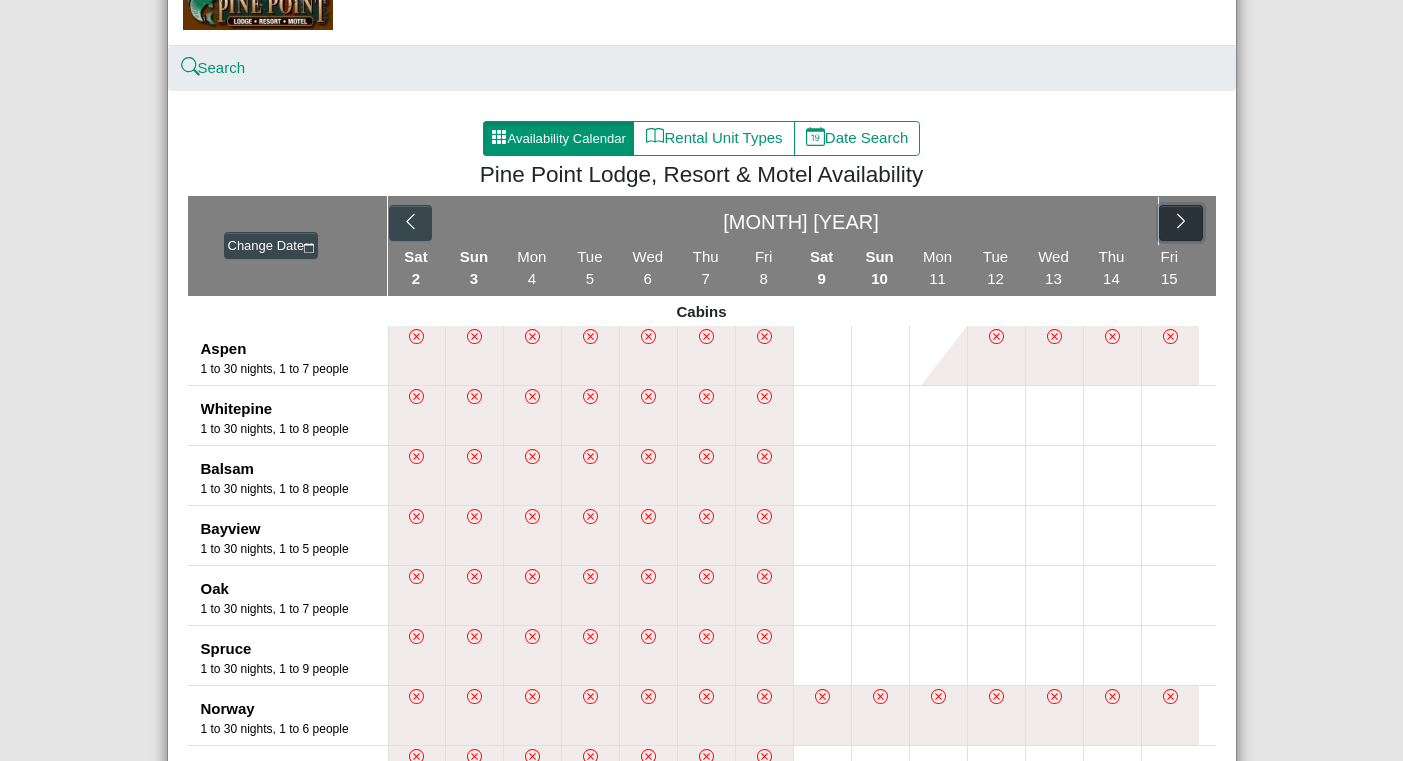 click 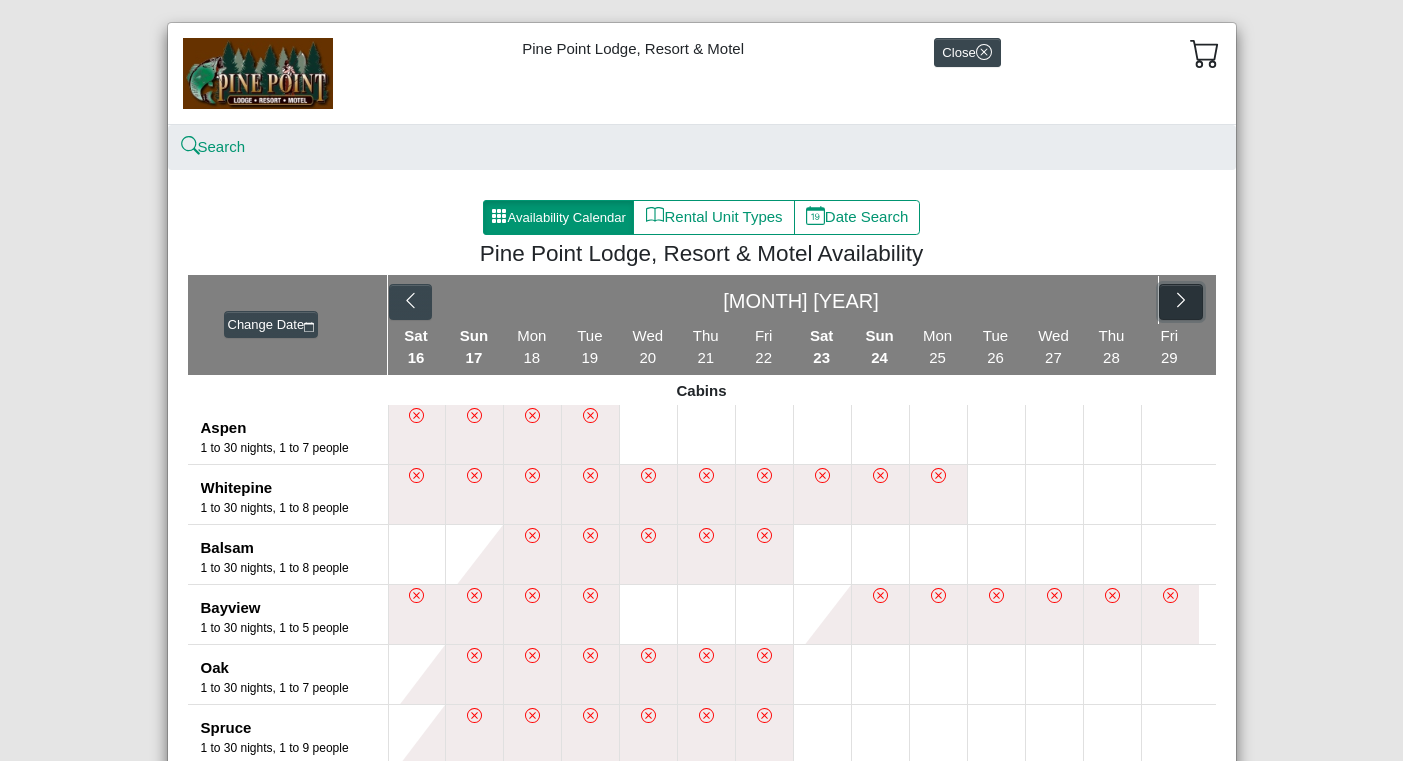 scroll, scrollTop: 22, scrollLeft: 0, axis: vertical 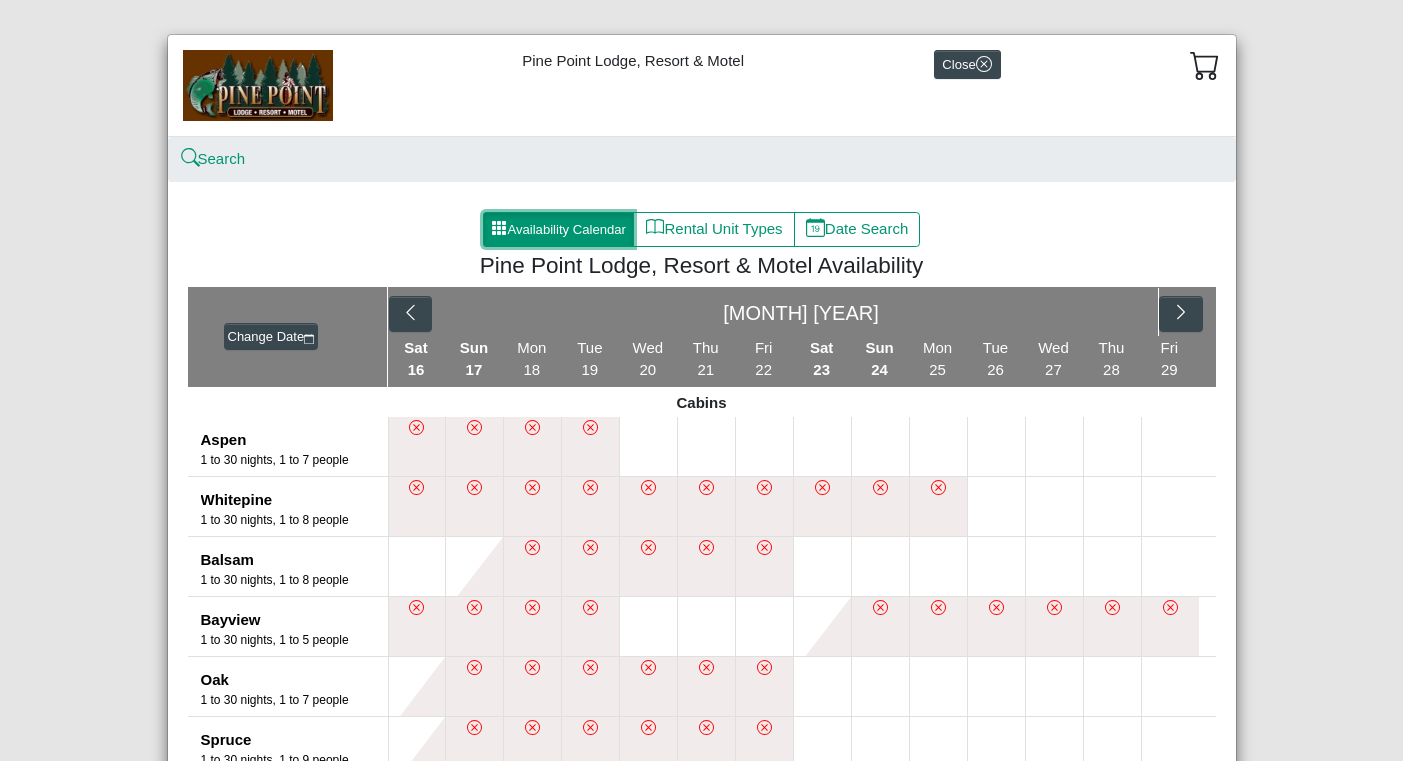 click on "Availability Calendar" at bounding box center [559, 230] 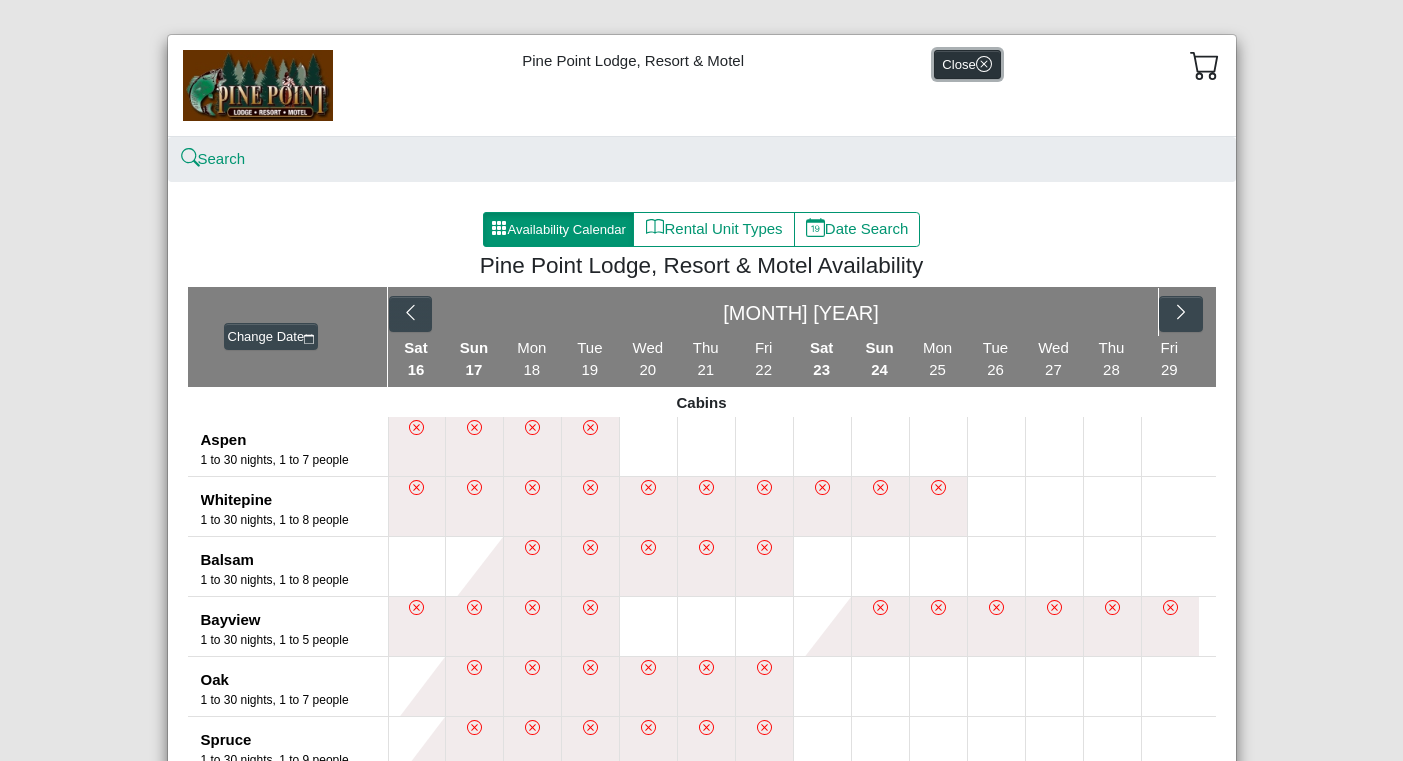 click on "Close" at bounding box center (967, 64) 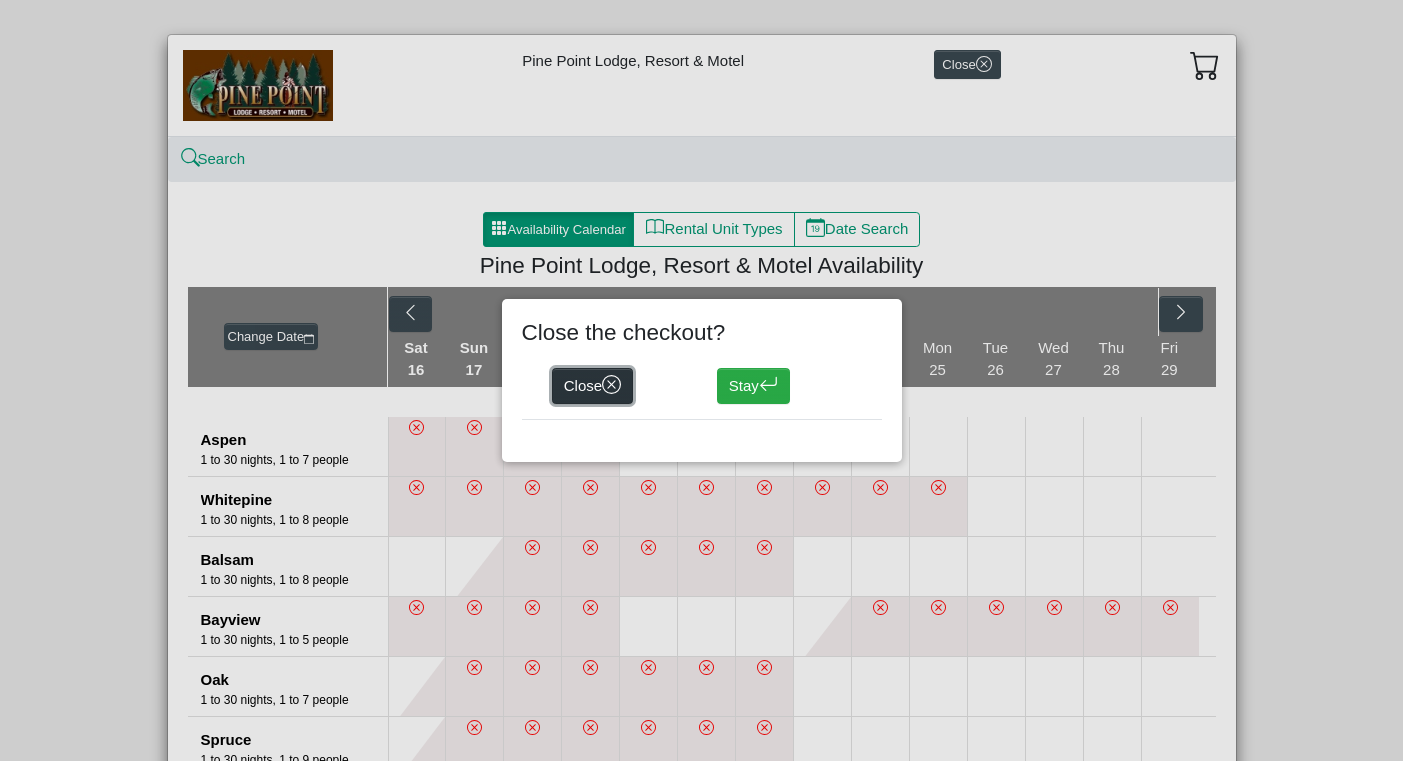 click on "Close" at bounding box center (593, 386) 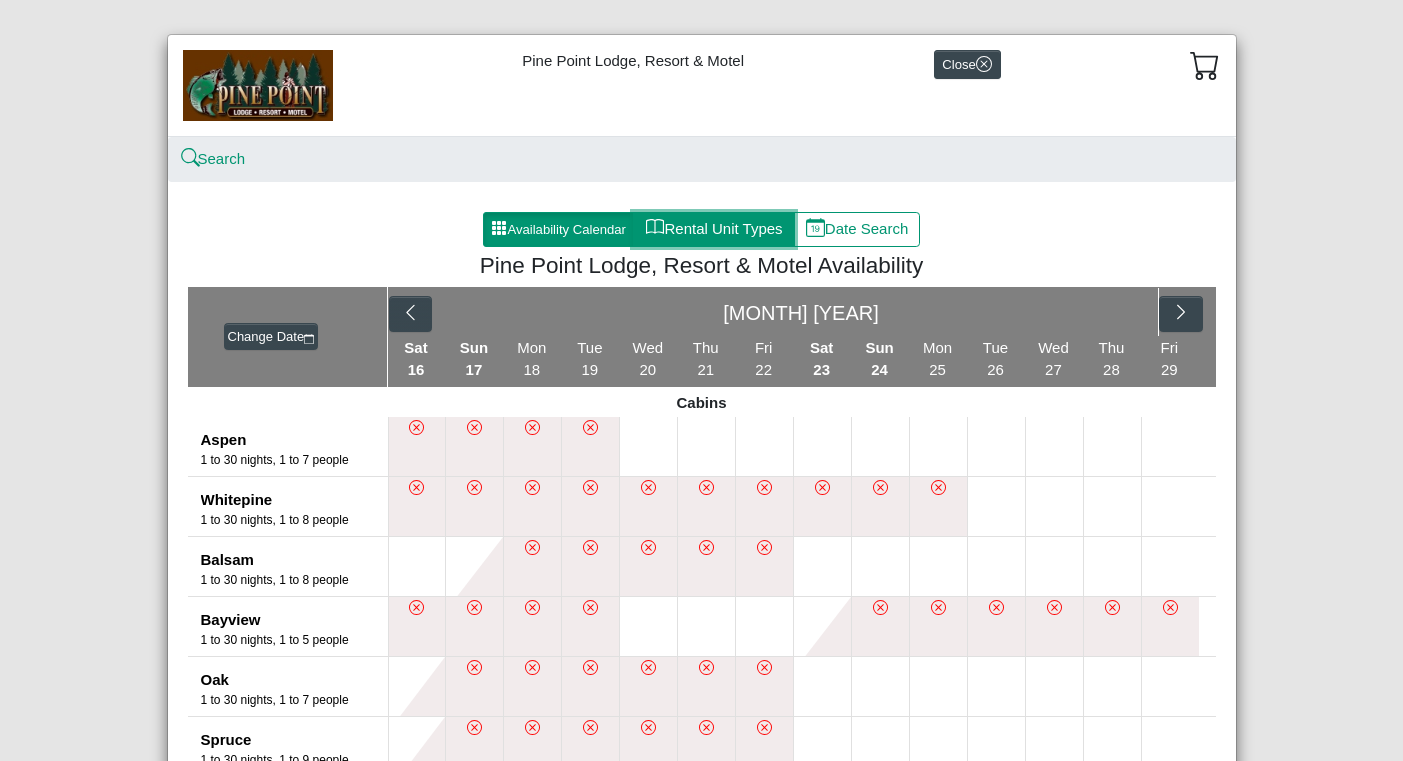 click on "Rental Unit Types" at bounding box center (713, 230) 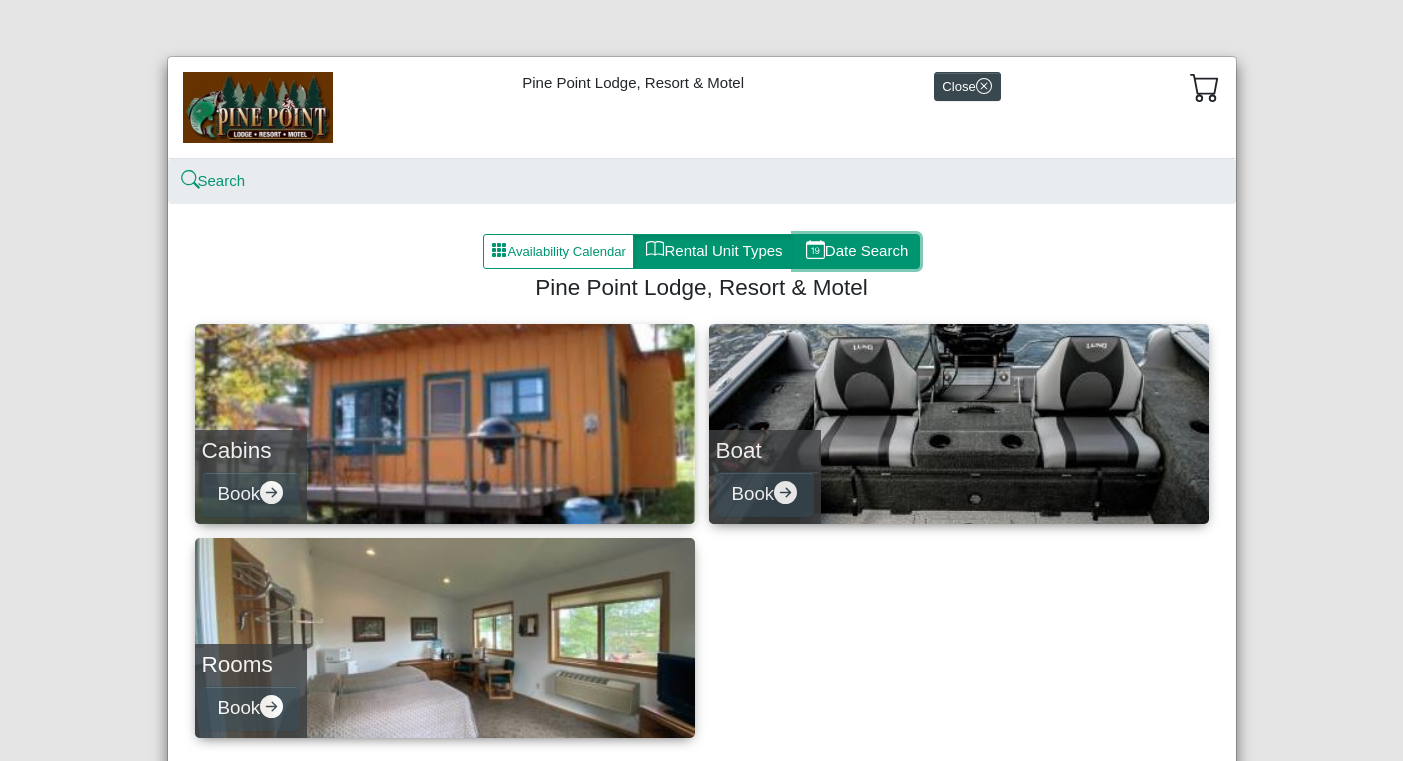 click on "Date Search" at bounding box center [857, 252] 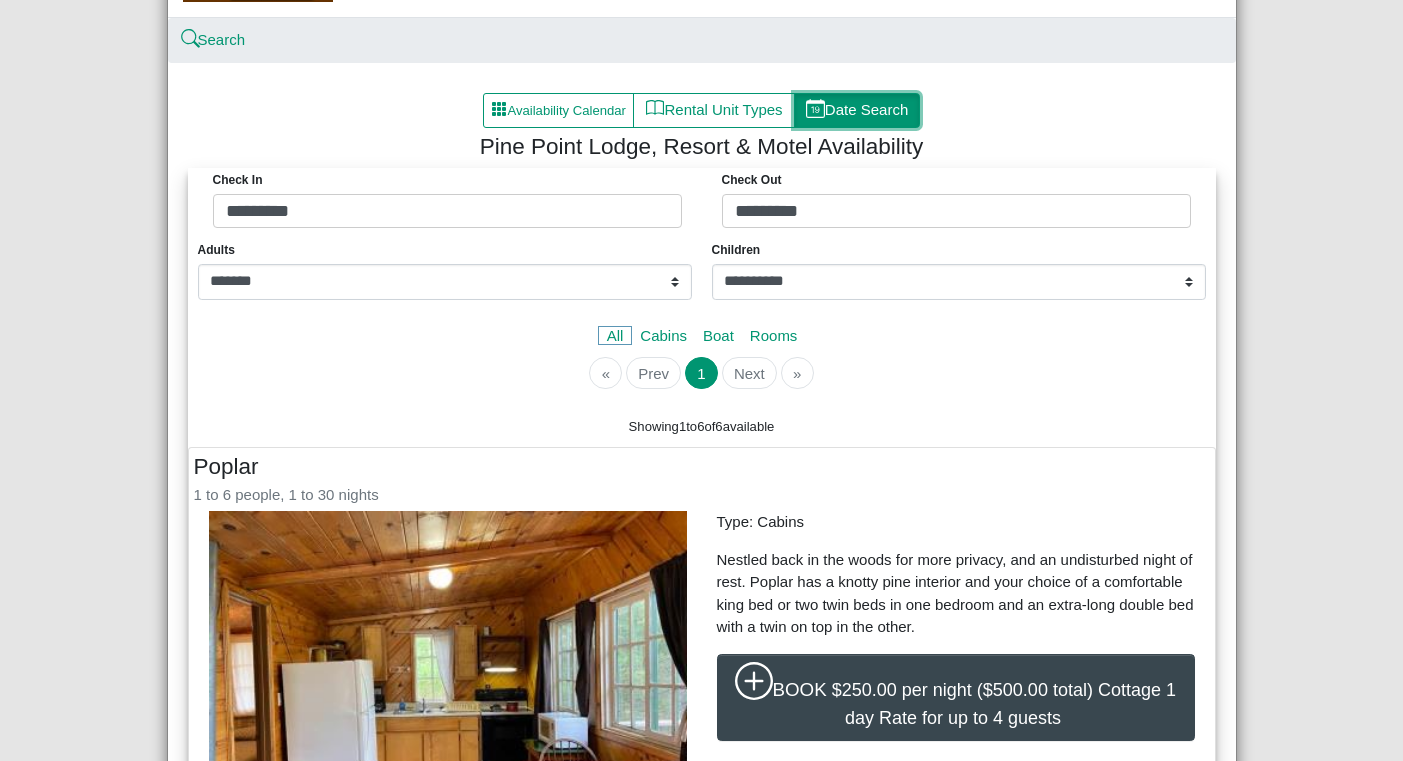 scroll, scrollTop: 87, scrollLeft: 0, axis: vertical 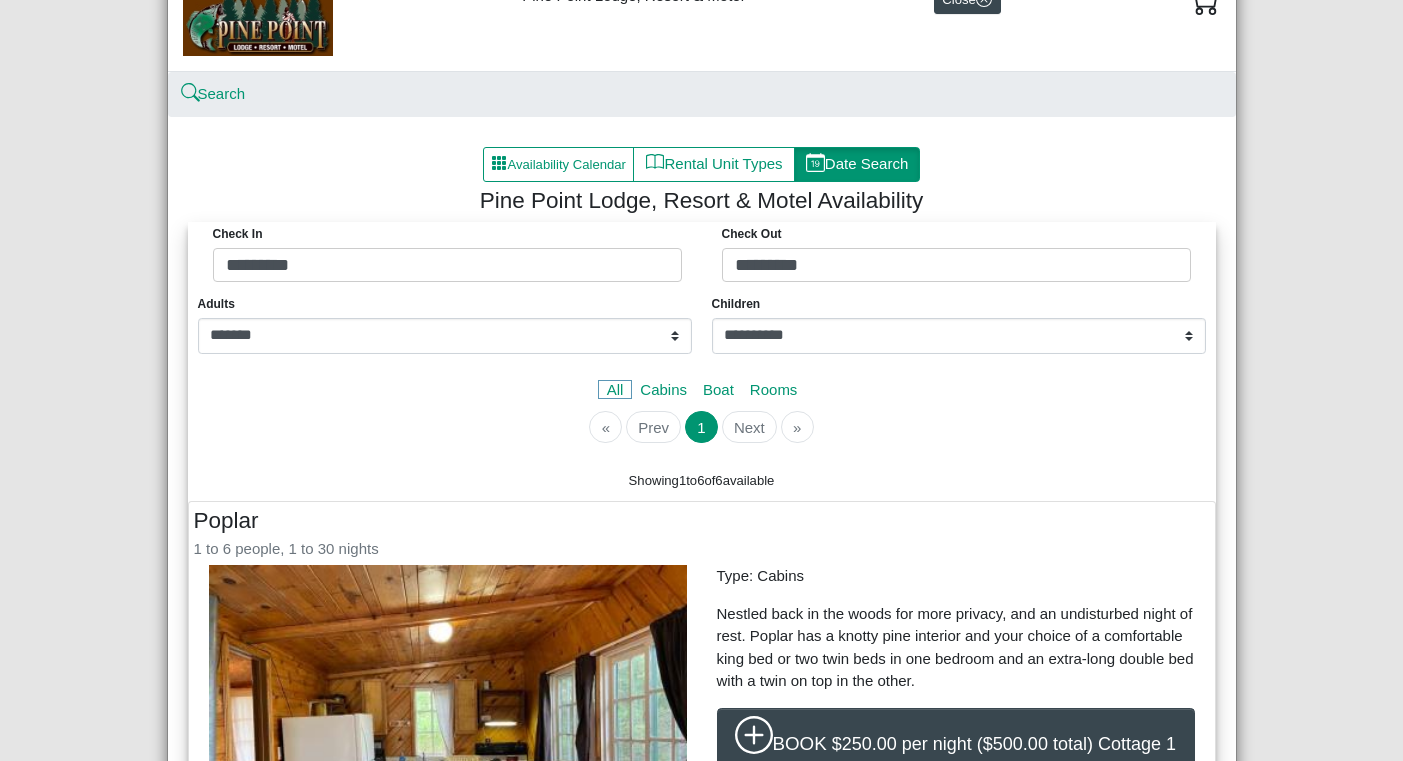 click on "Check in [DATE]" at bounding box center [447, 252] 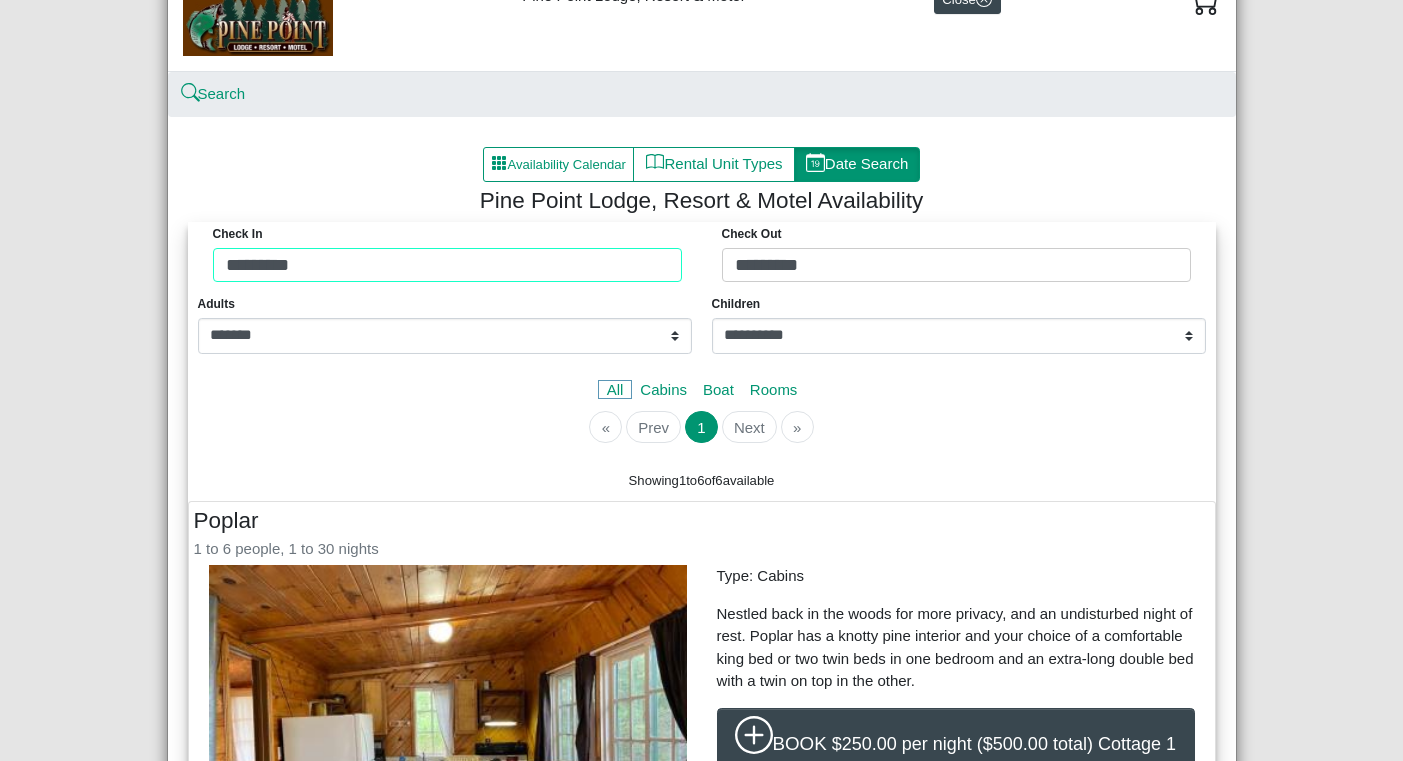click on "Check in ********* Check Out *********" at bounding box center (702, 257) 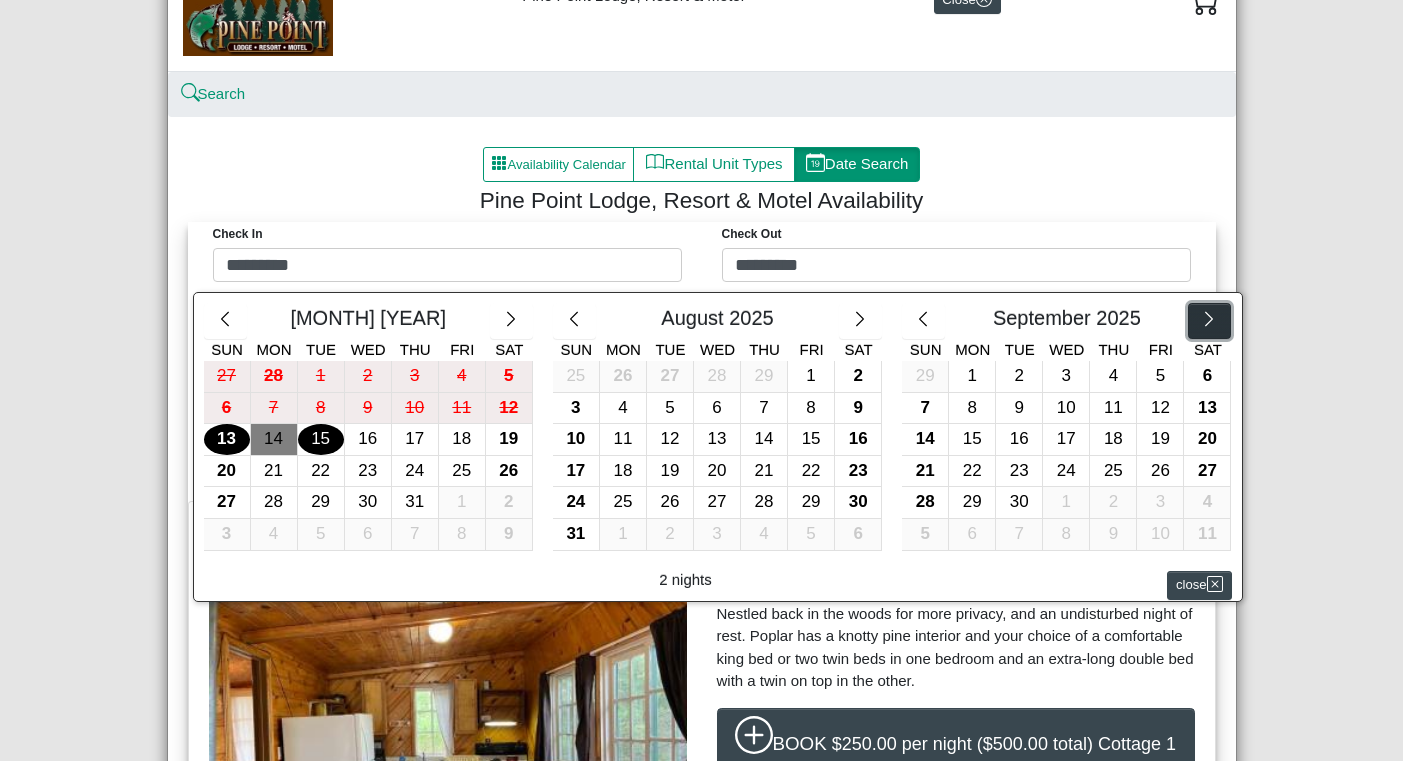 click at bounding box center [1209, 321] 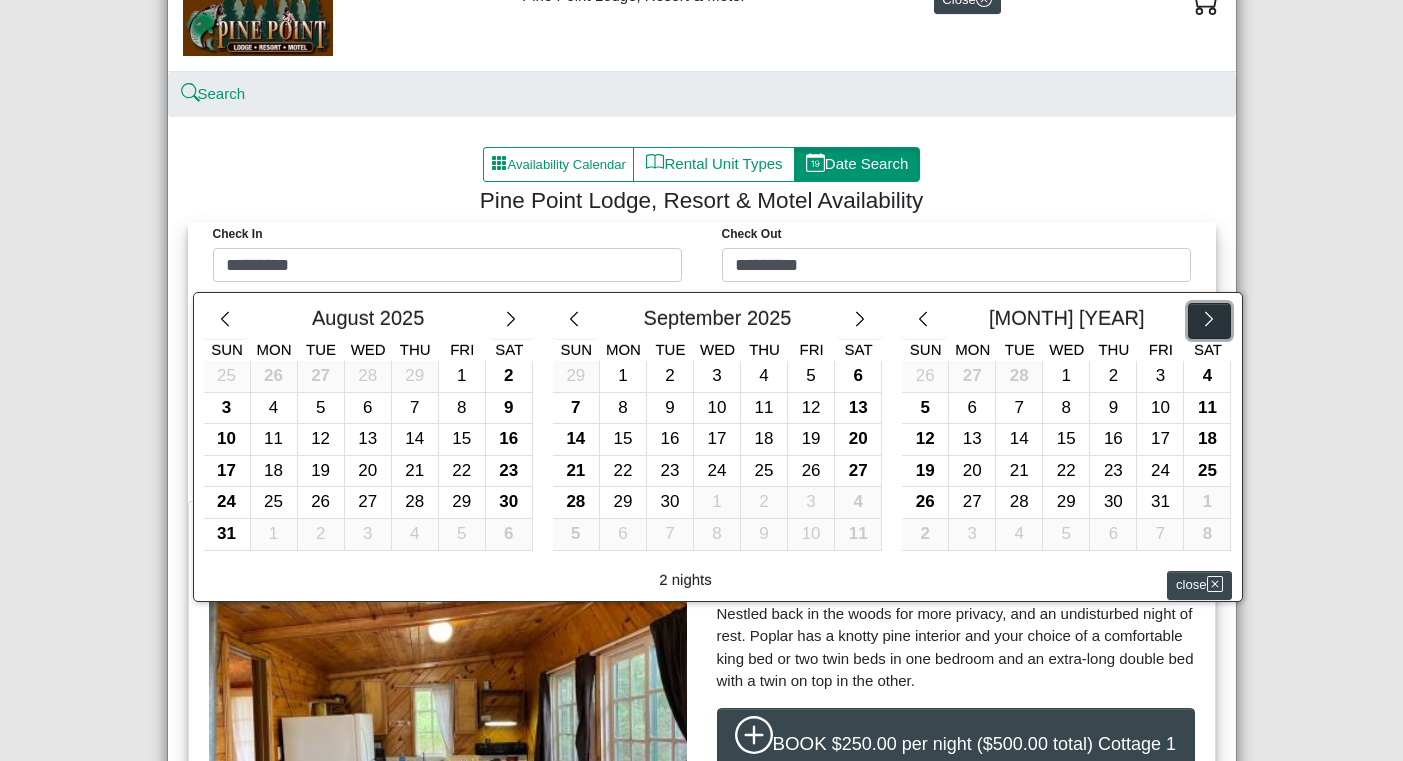 click at bounding box center [1209, 321] 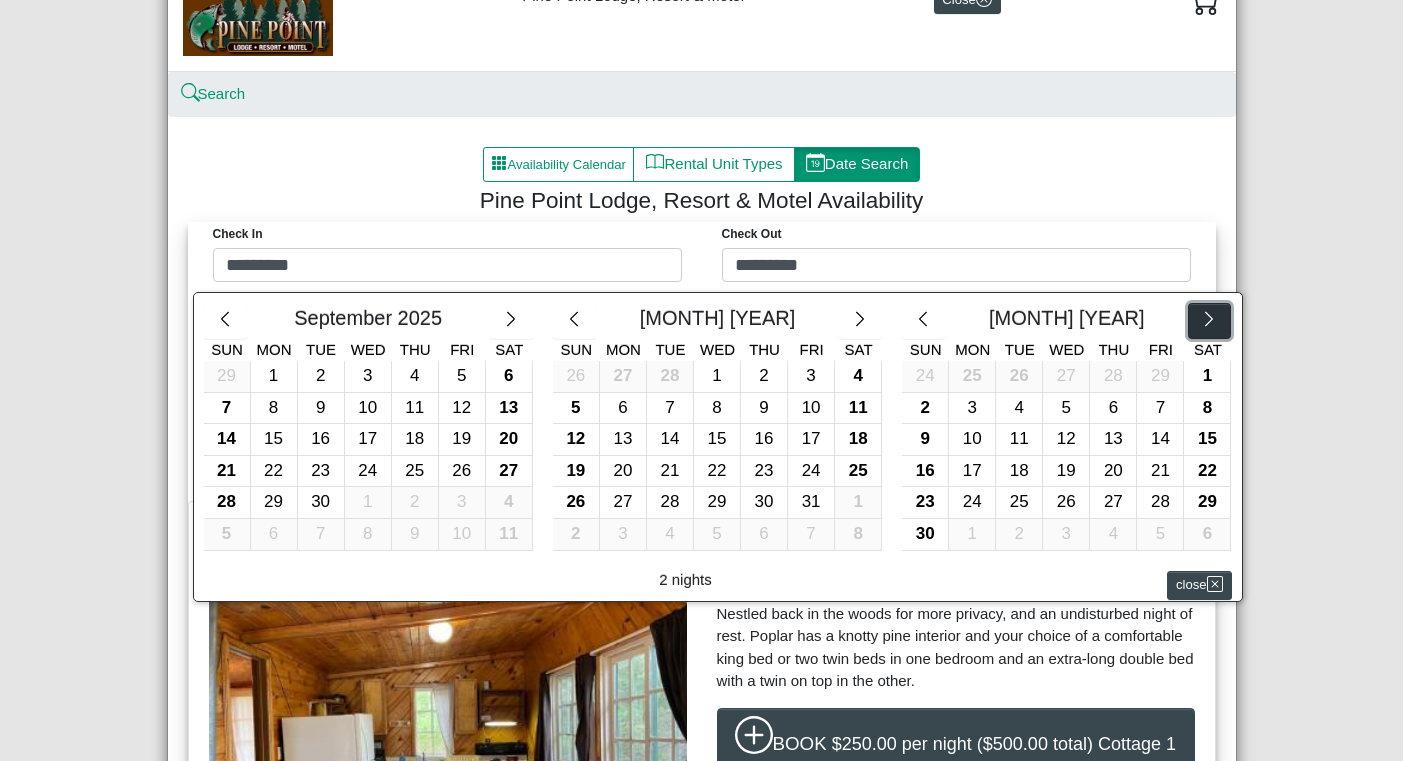 click at bounding box center [1209, 321] 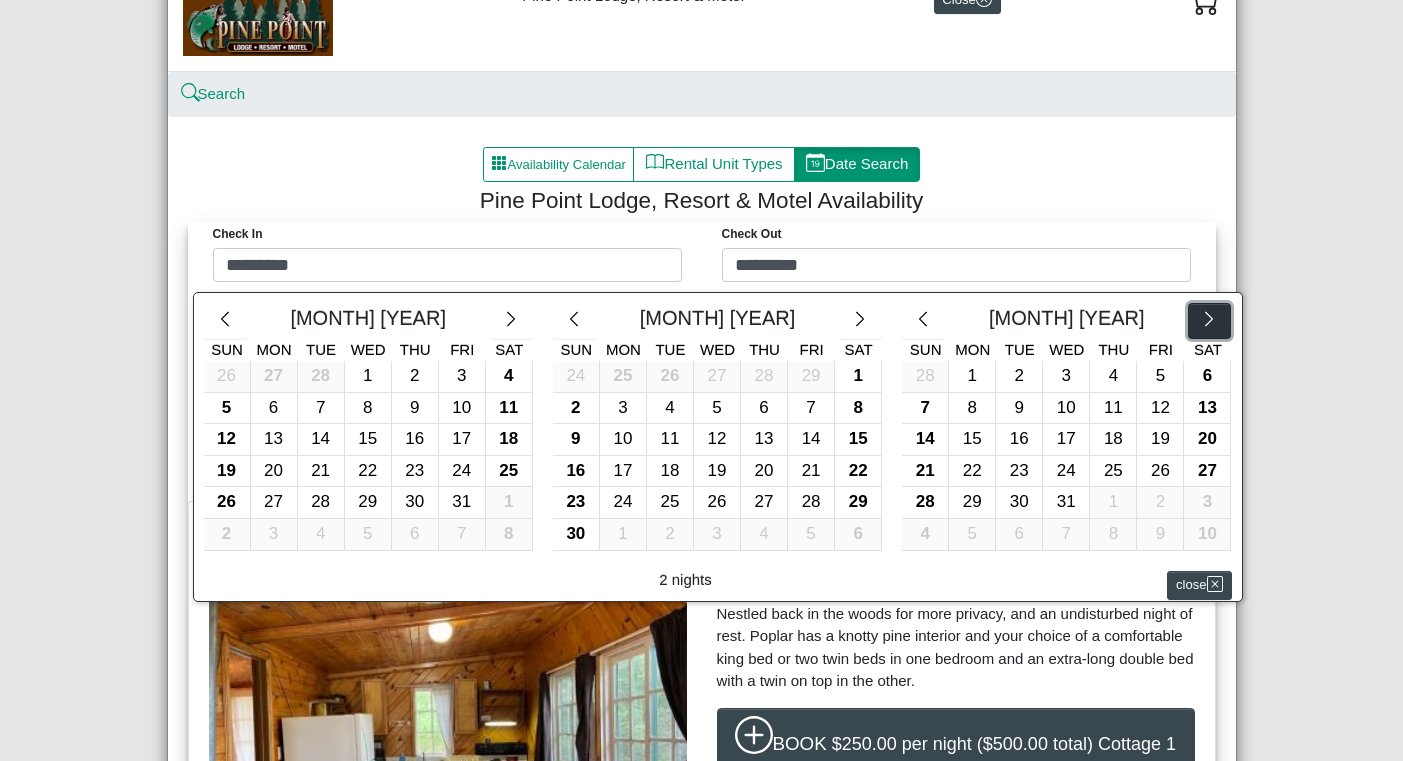 click at bounding box center (1209, 321) 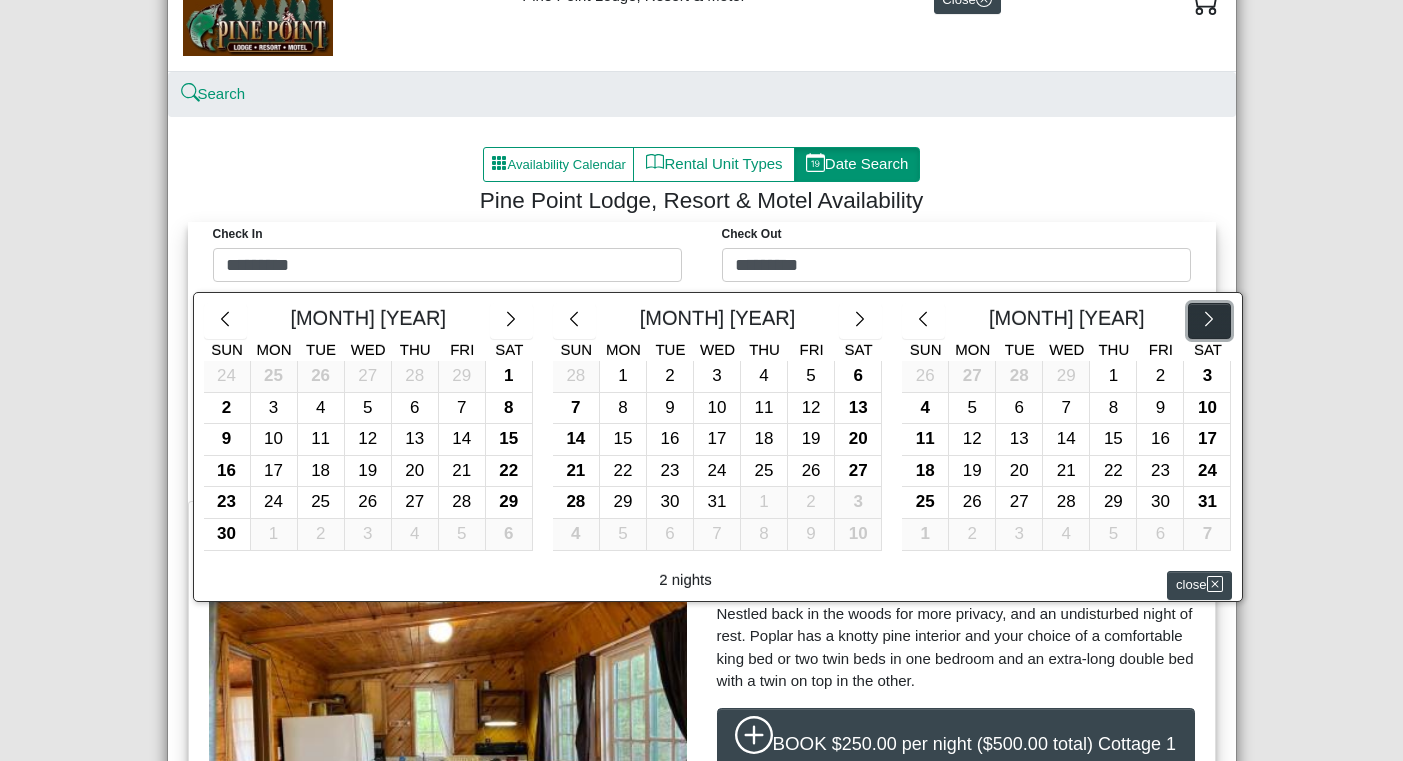 click at bounding box center [1209, 321] 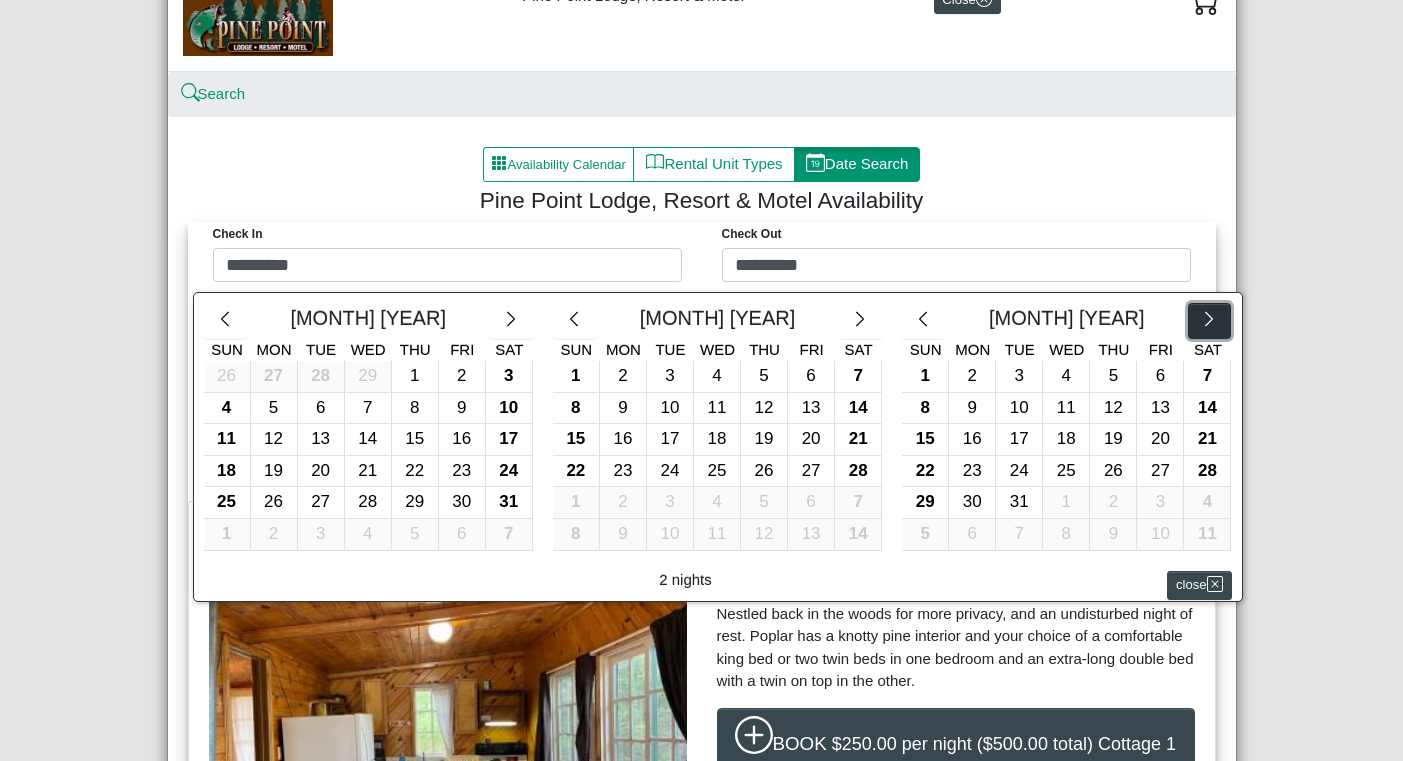 click at bounding box center (1209, 321) 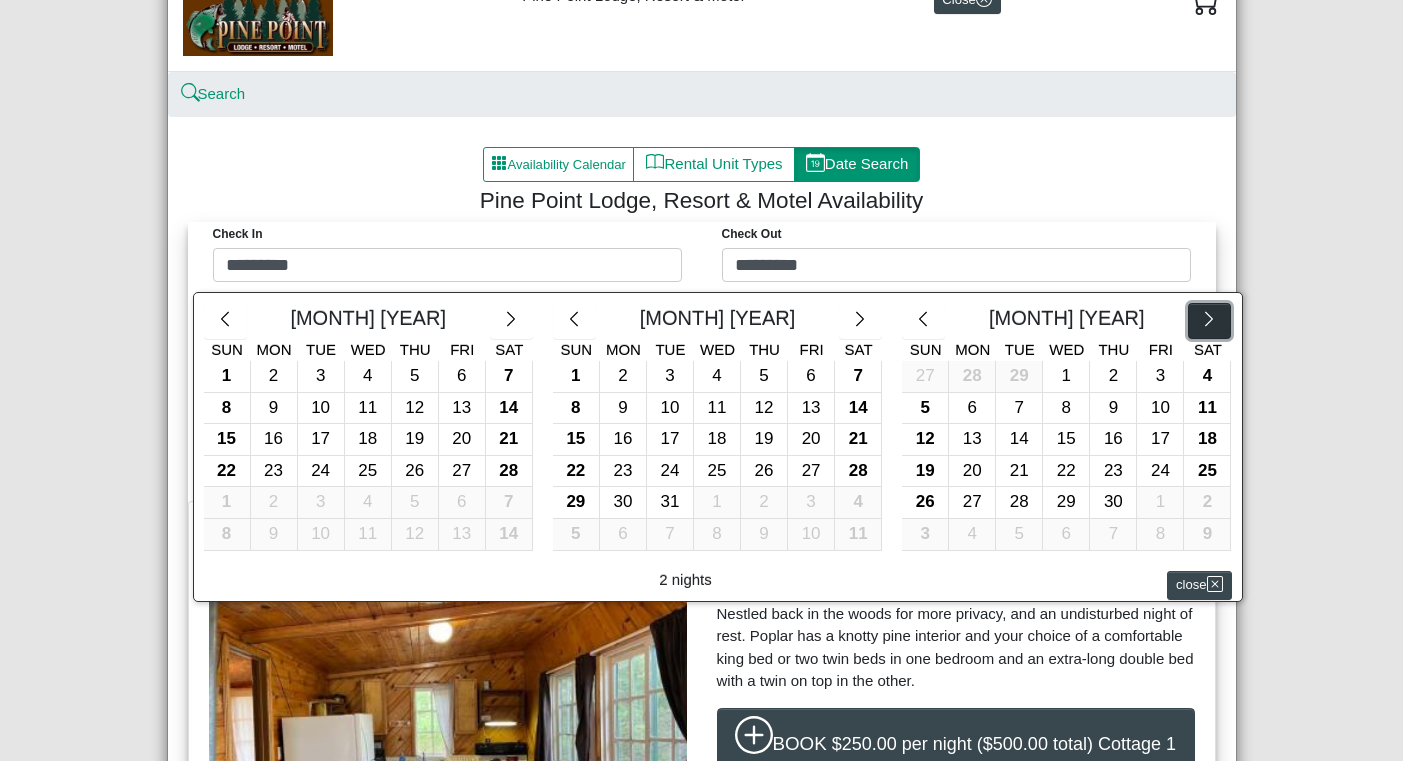 click at bounding box center [1209, 321] 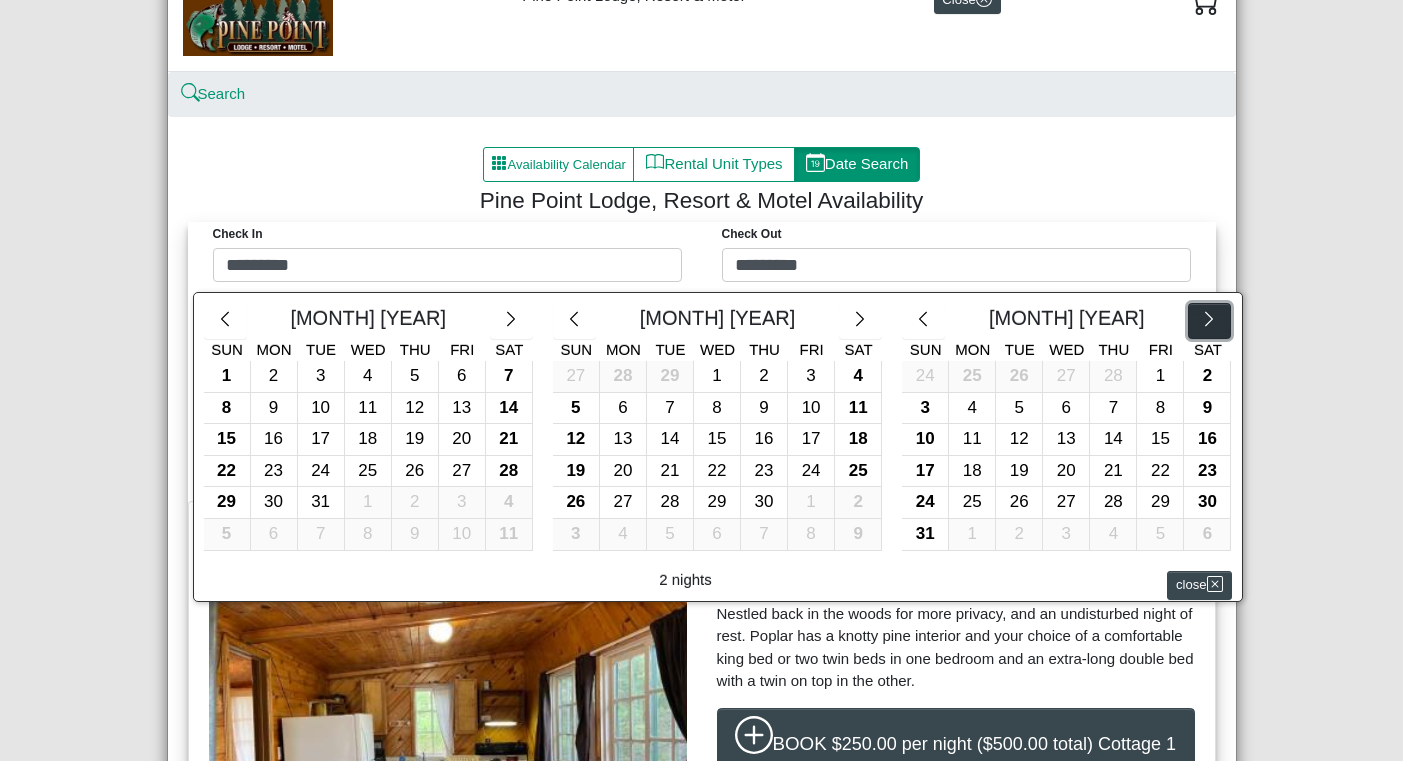 click 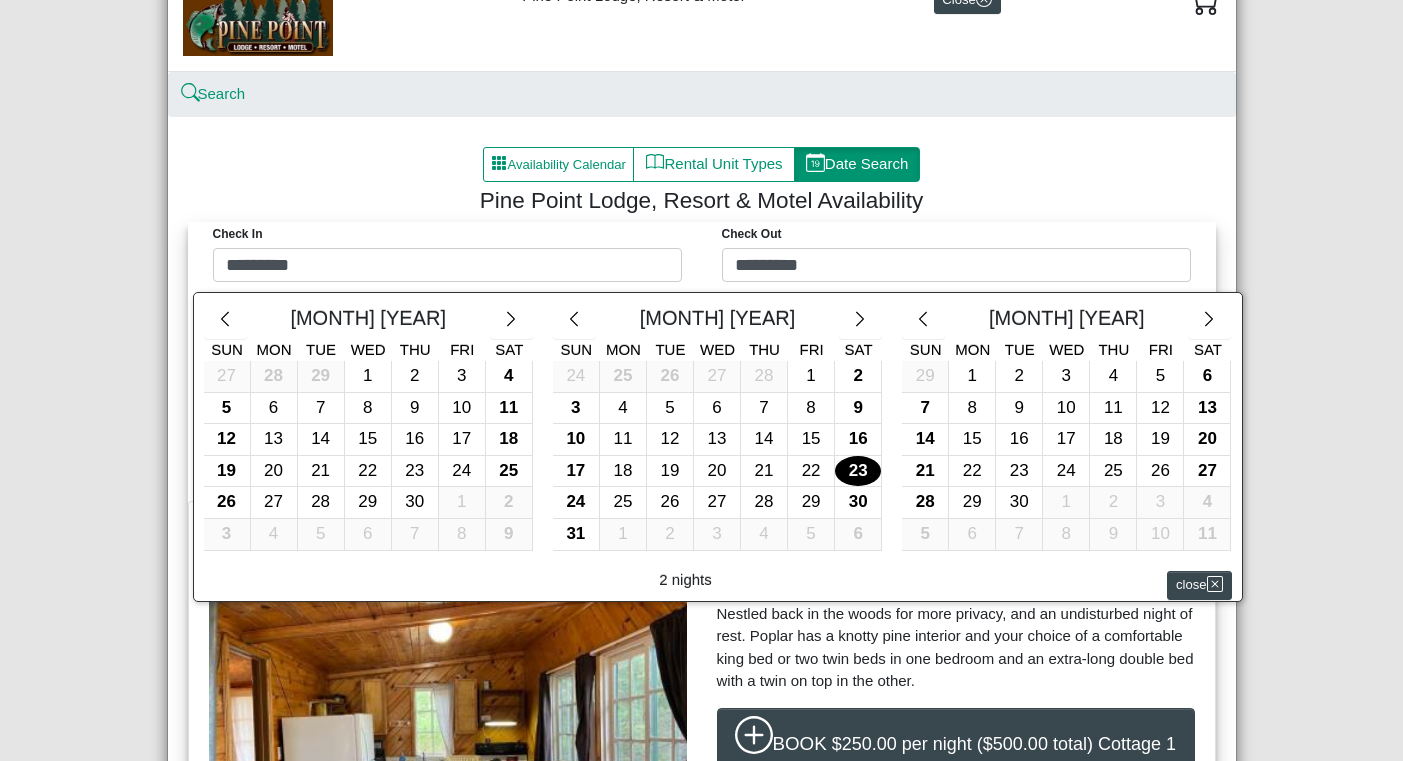 click on "23" at bounding box center [858, 471] 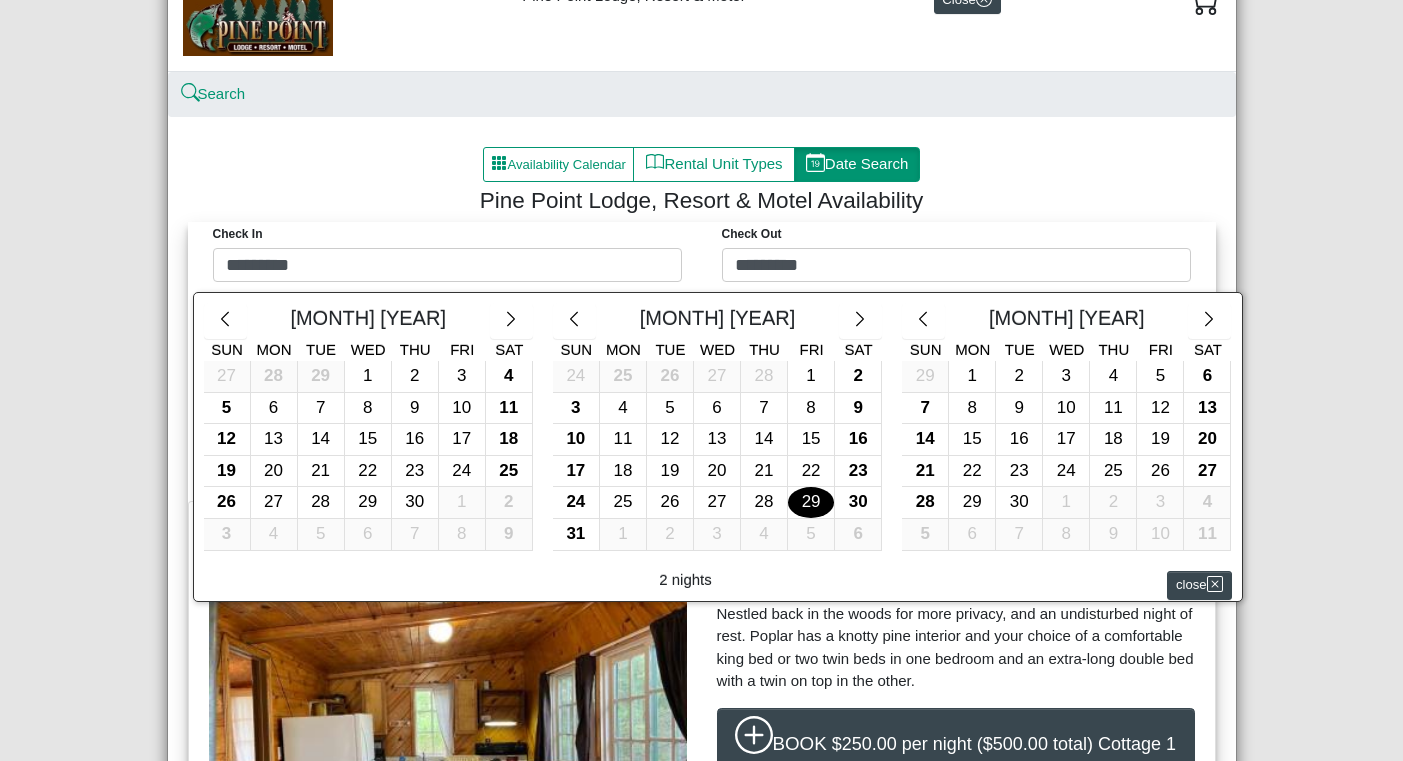 type on "*********" 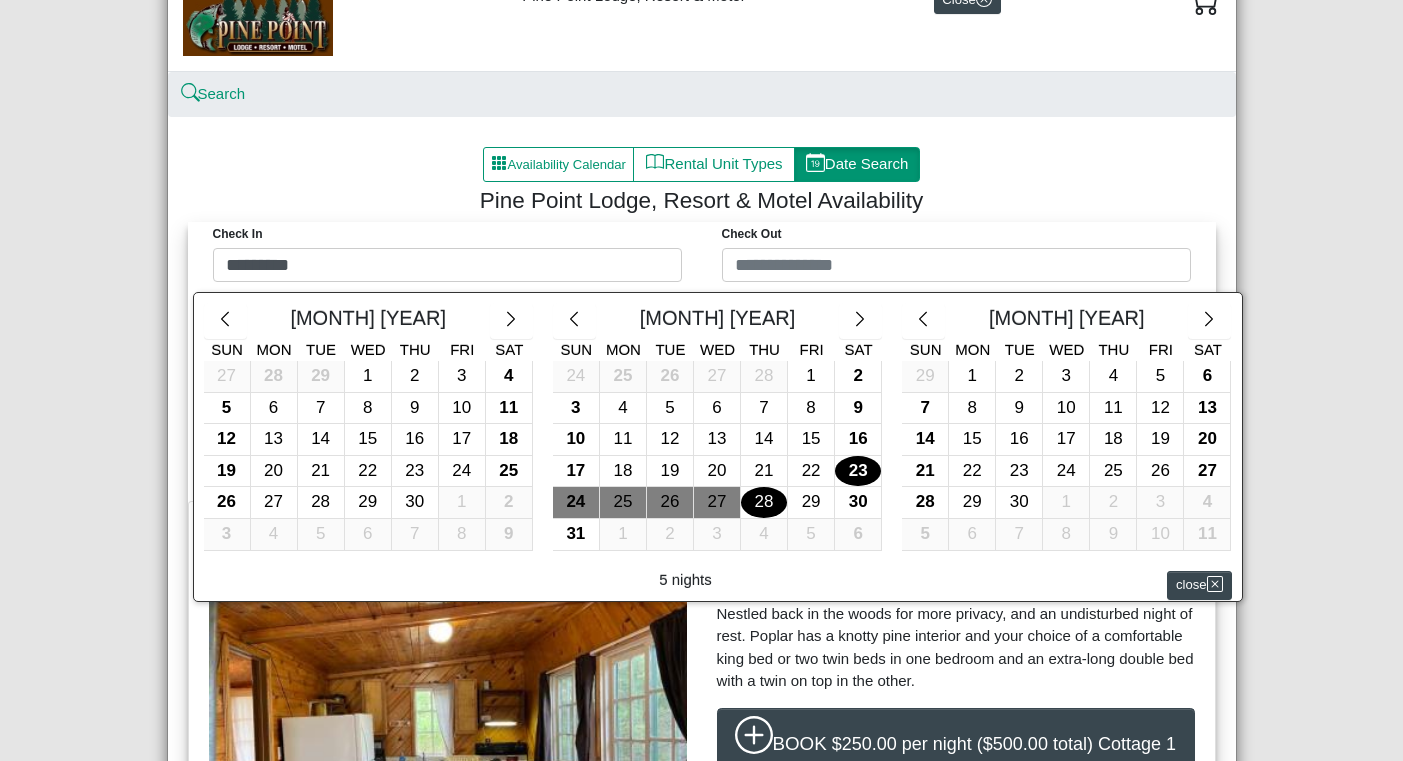 click on "28" at bounding box center [764, 502] 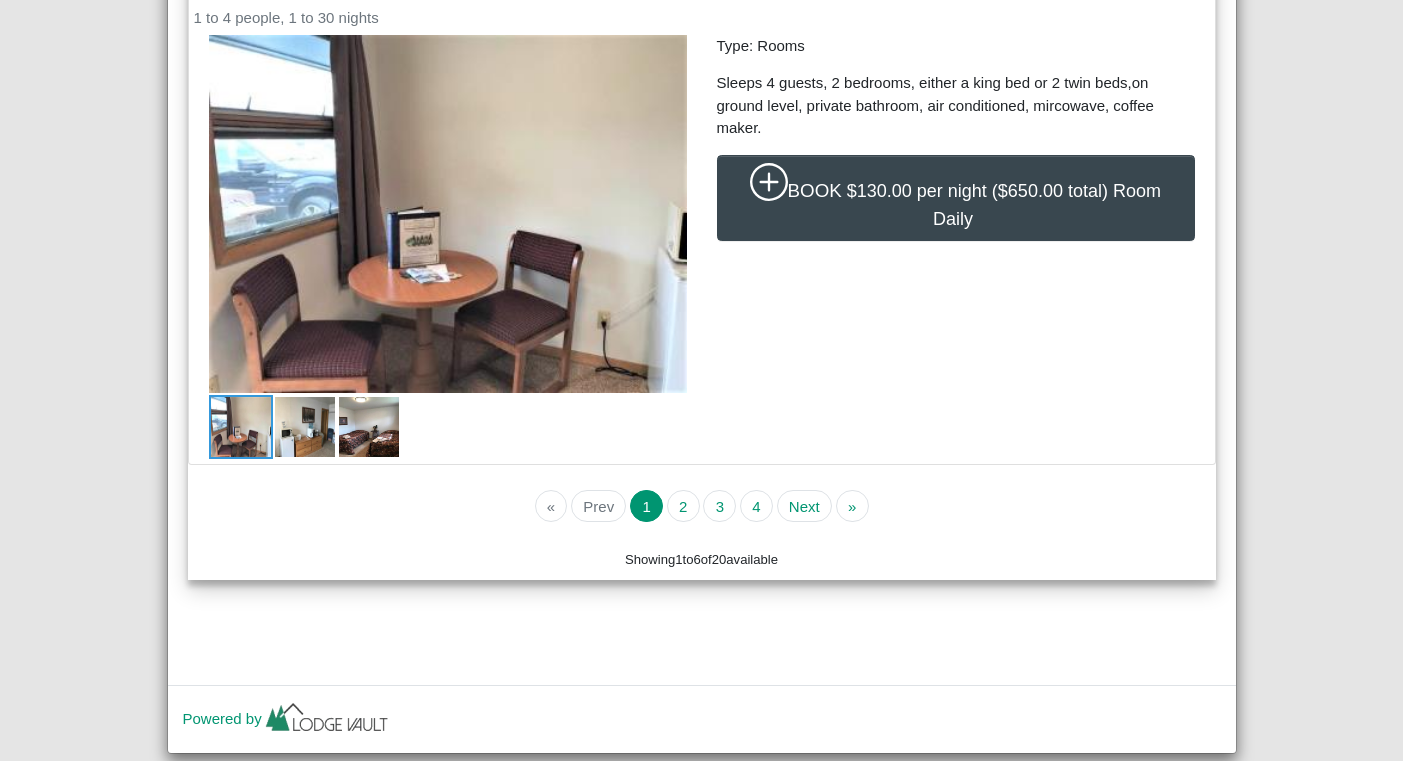 scroll, scrollTop: 13632, scrollLeft: 0, axis: vertical 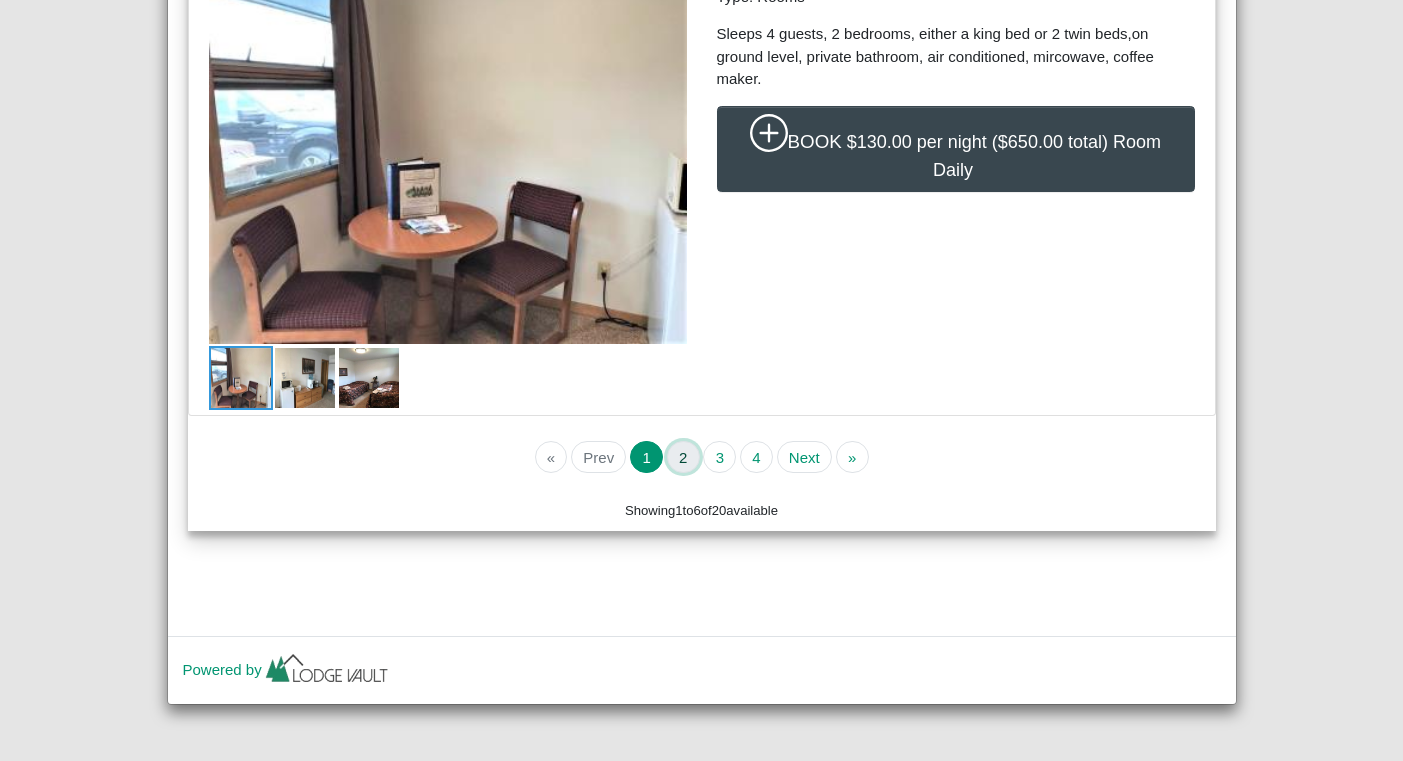 click on "2" at bounding box center (683, 457) 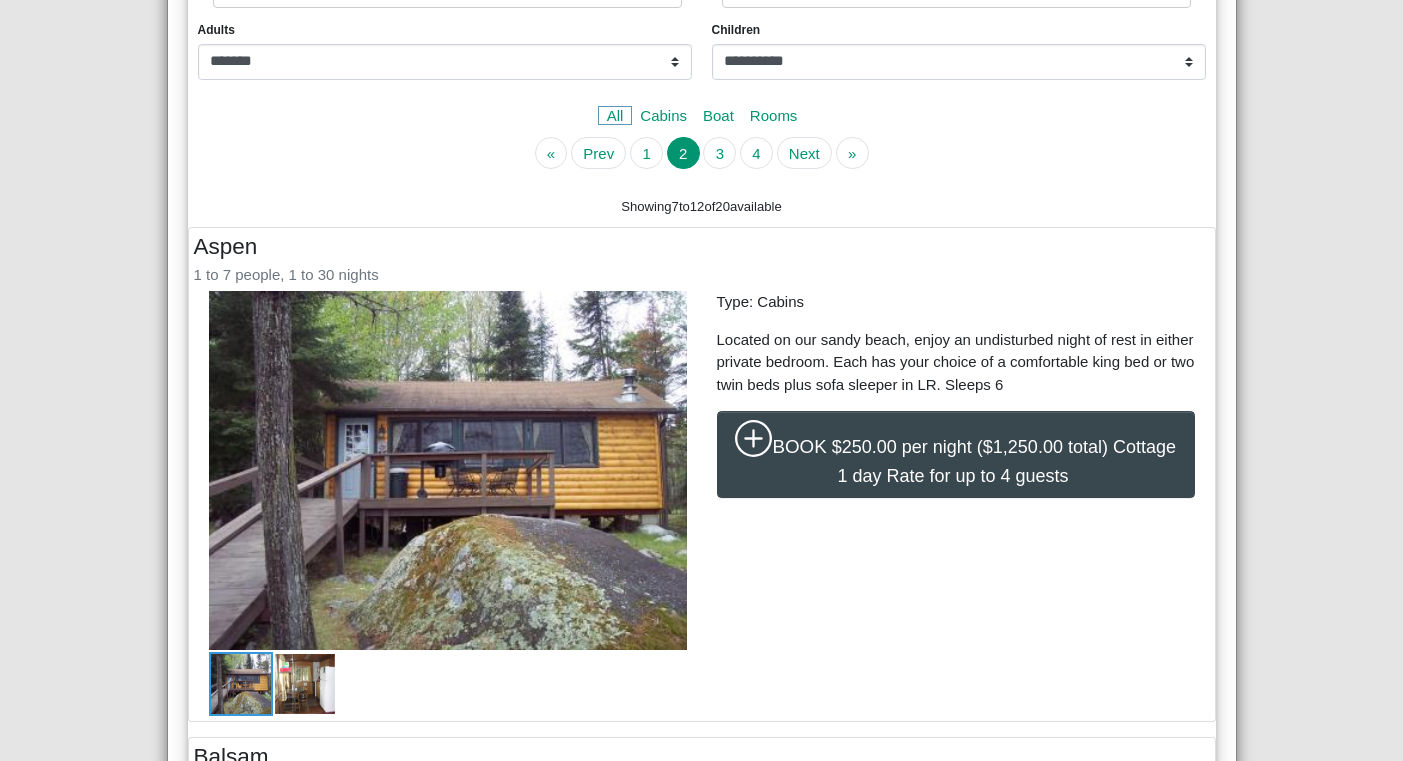 scroll, scrollTop: 0, scrollLeft: 0, axis: both 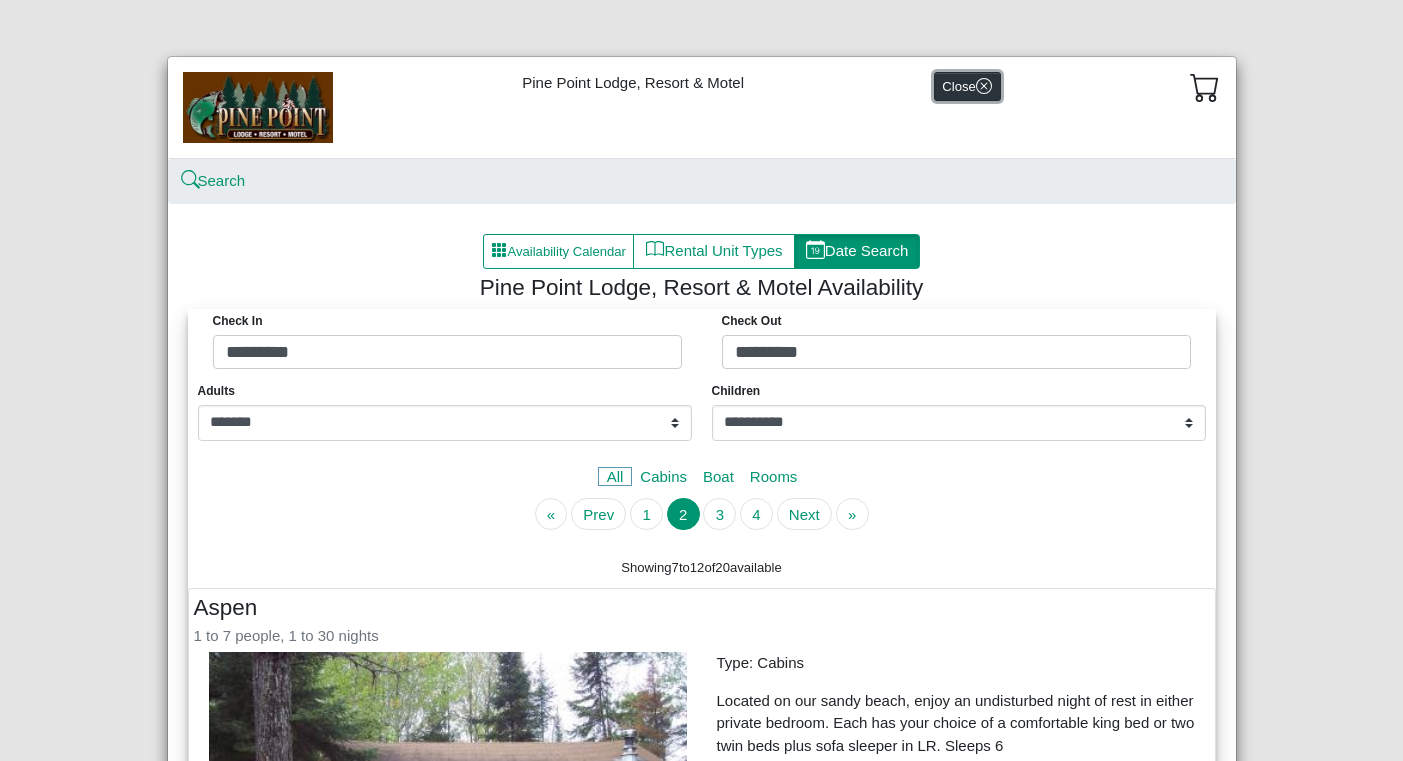 click on "Close" at bounding box center (967, 86) 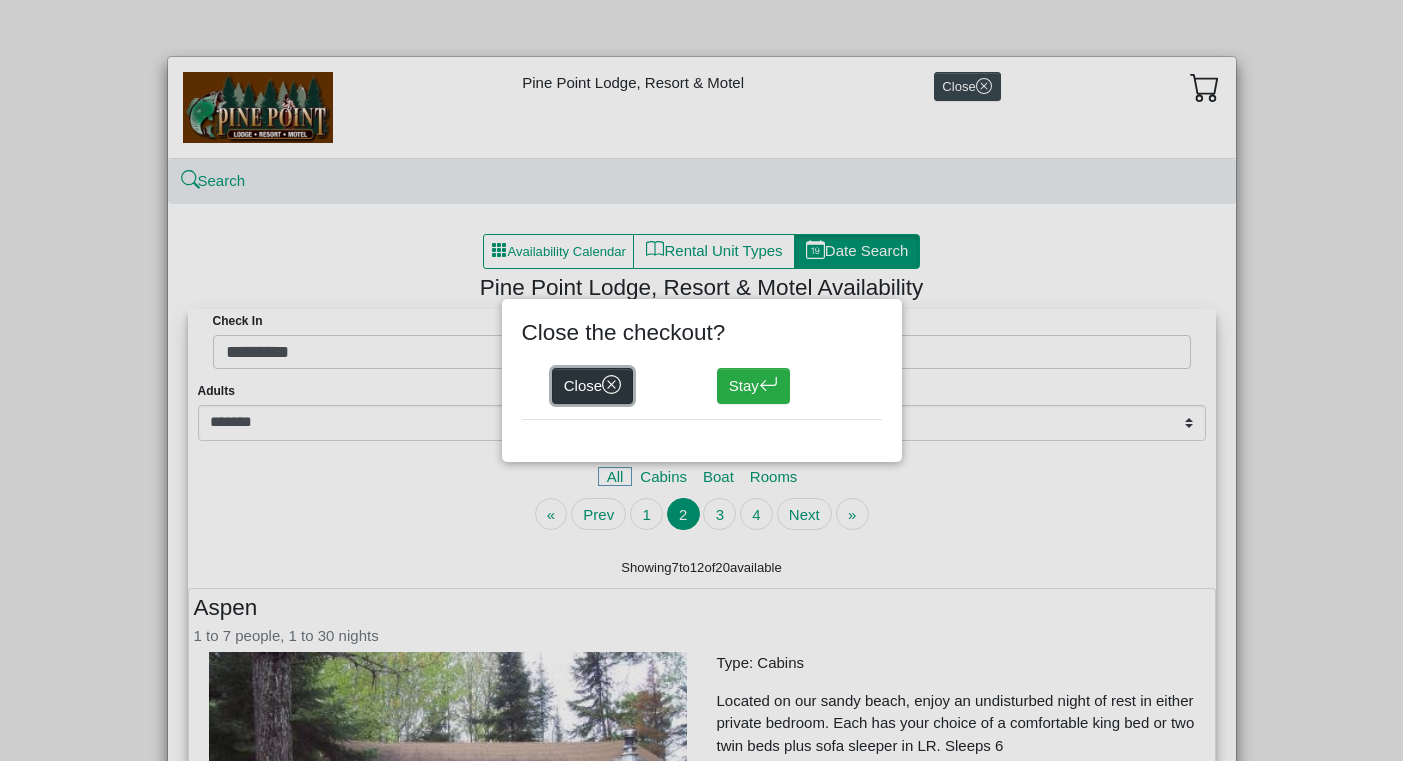 click on "Close" at bounding box center [593, 386] 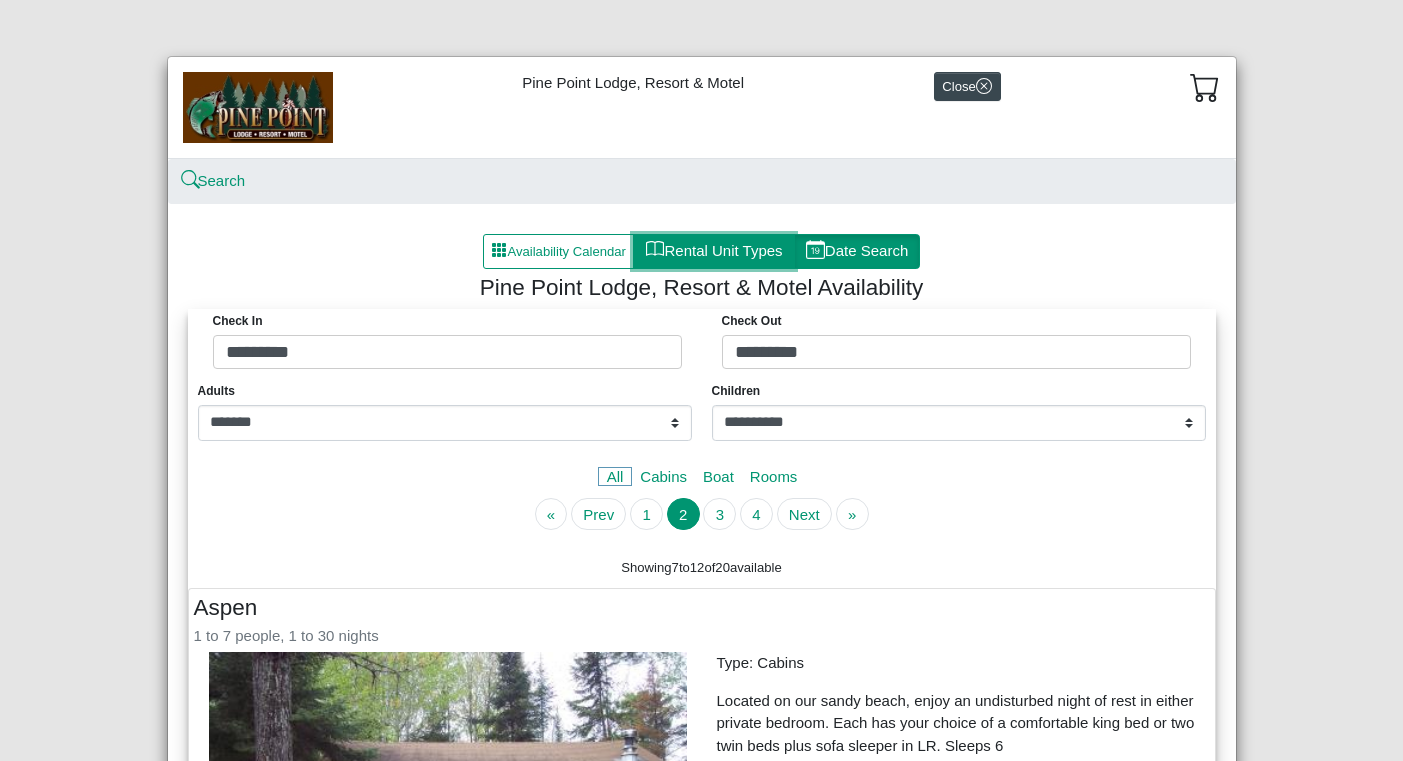 click on "Rental Unit Types" at bounding box center [713, 252] 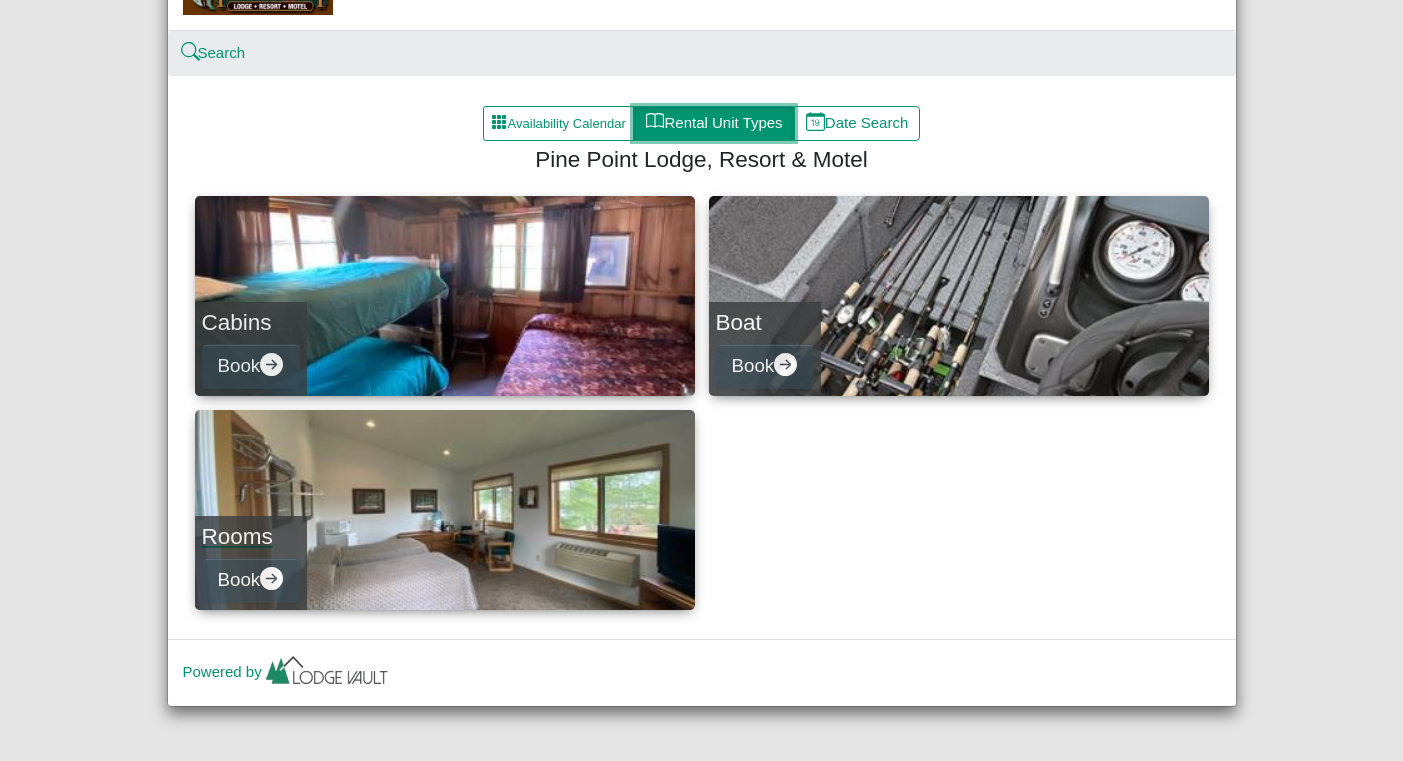 scroll, scrollTop: 130, scrollLeft: 0, axis: vertical 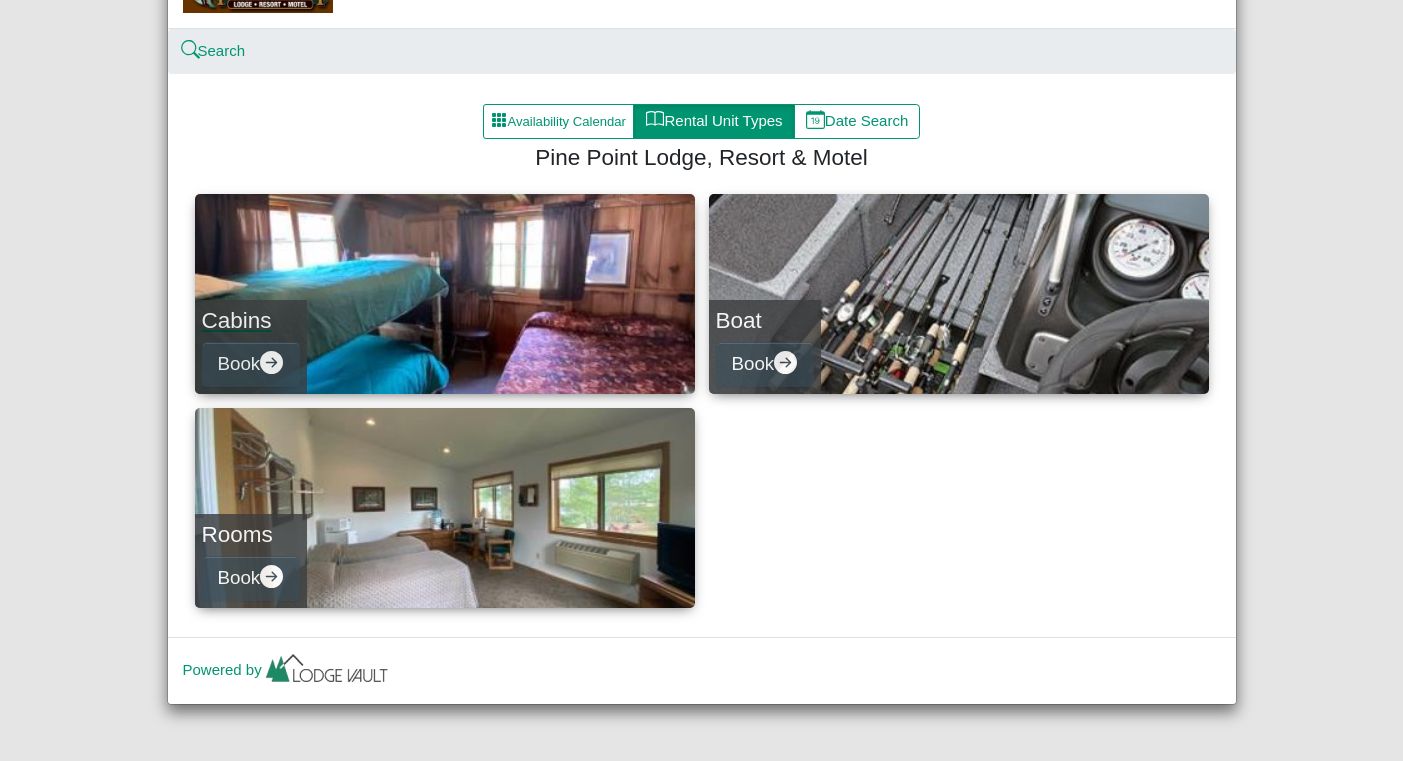 click on "Cabins  Book" at bounding box center (445, 294) 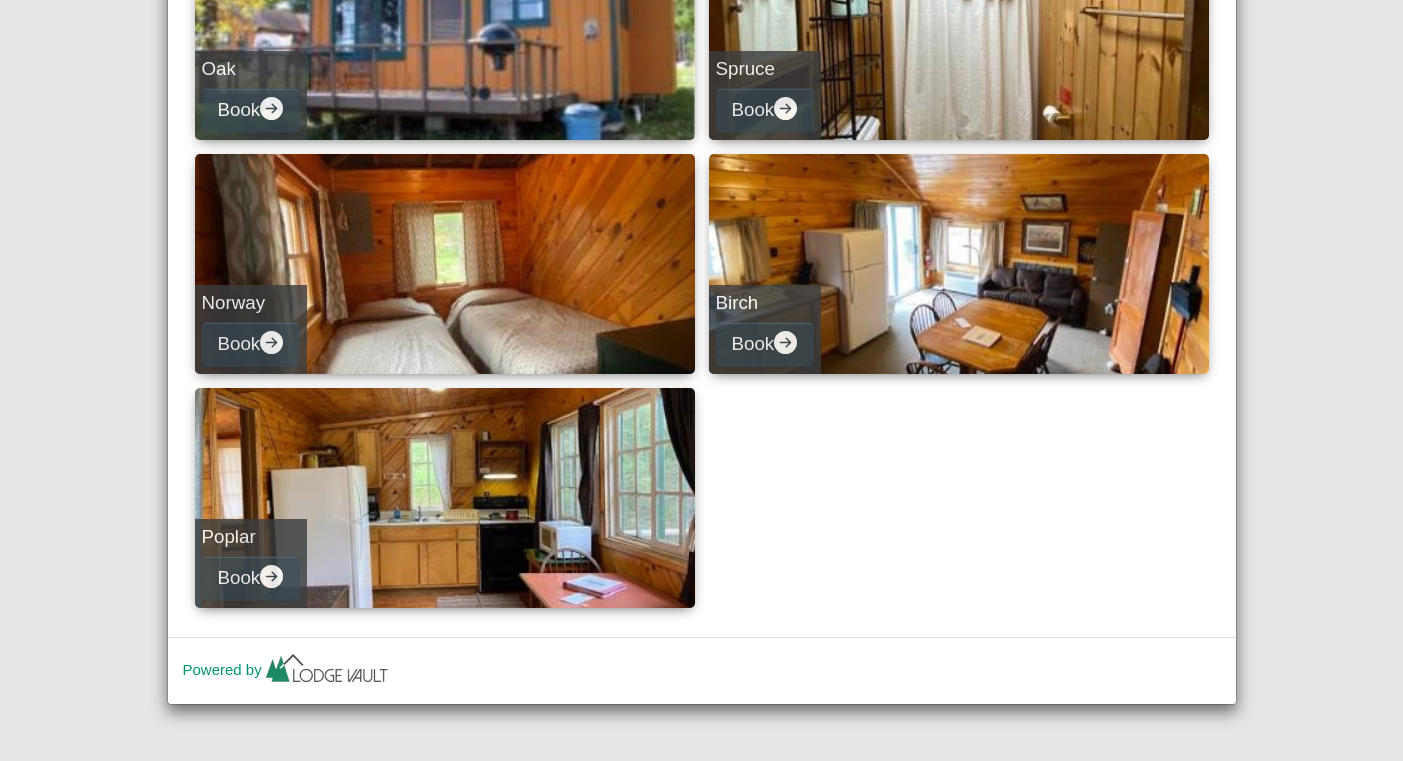 scroll, scrollTop: 0, scrollLeft: 0, axis: both 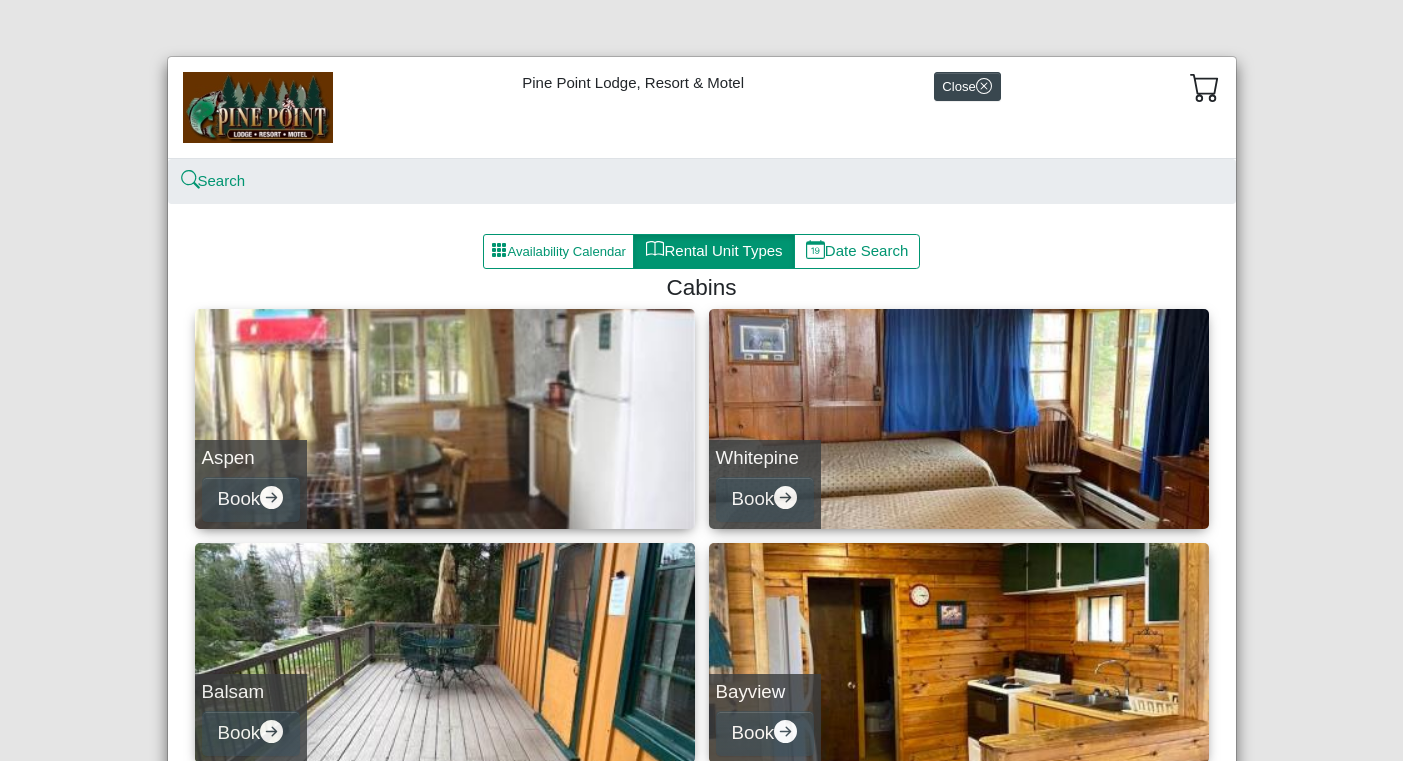 click at bounding box center [258, 107] 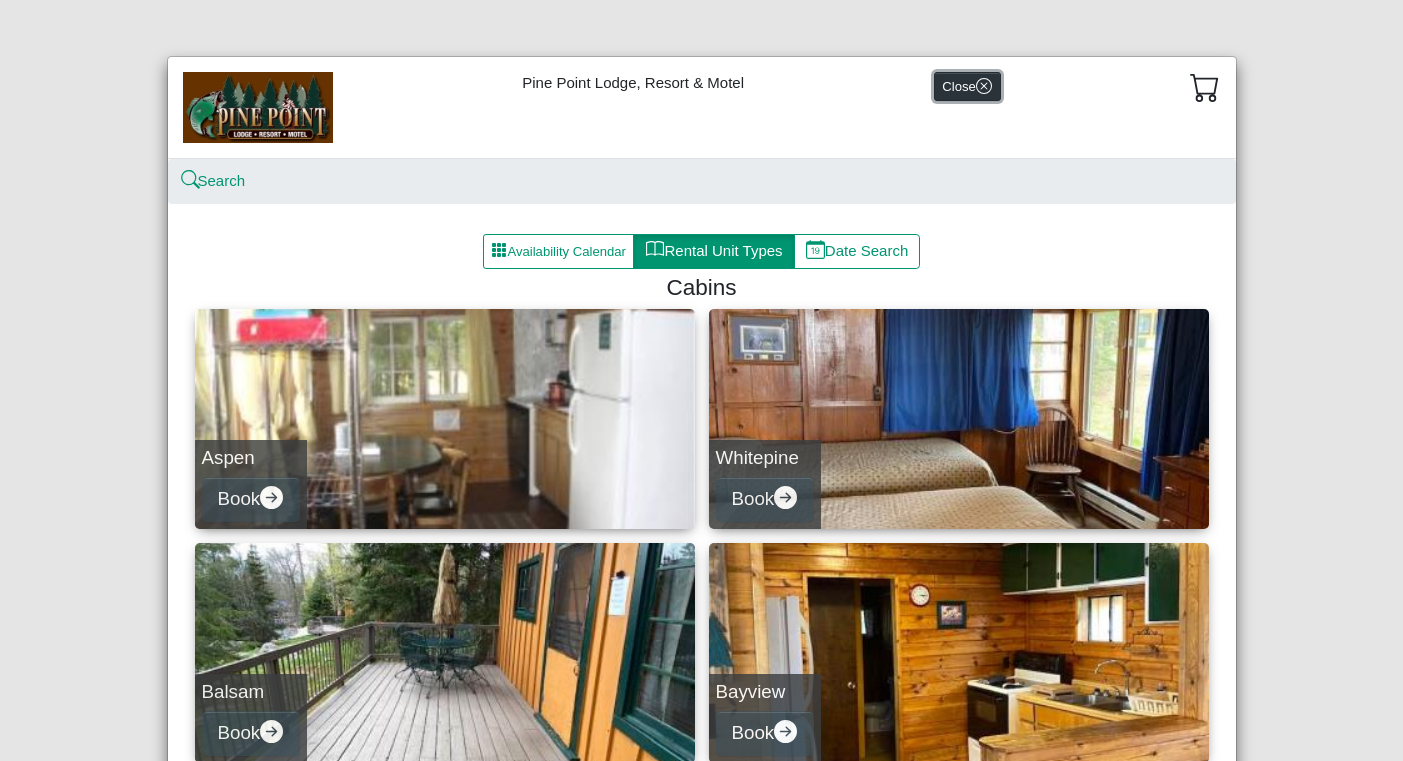 click 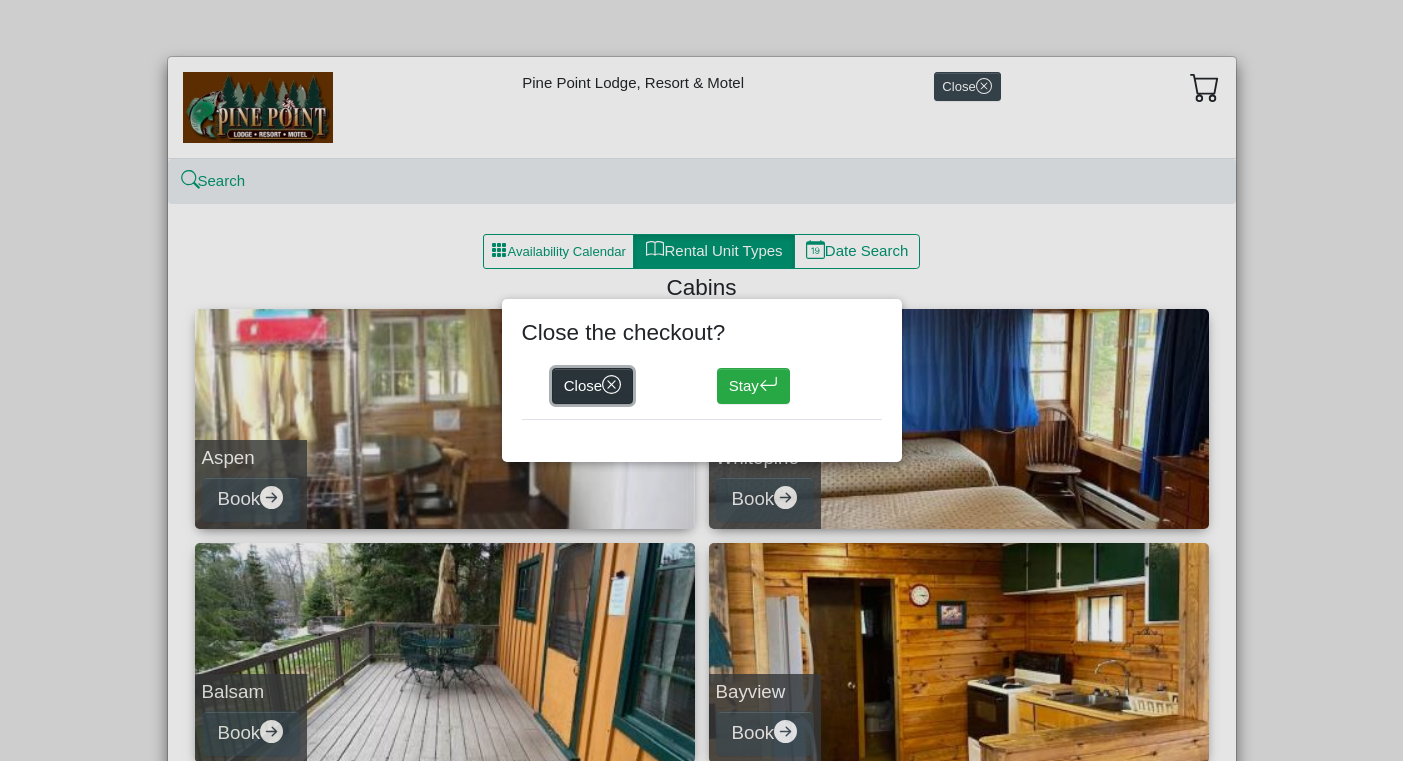 click 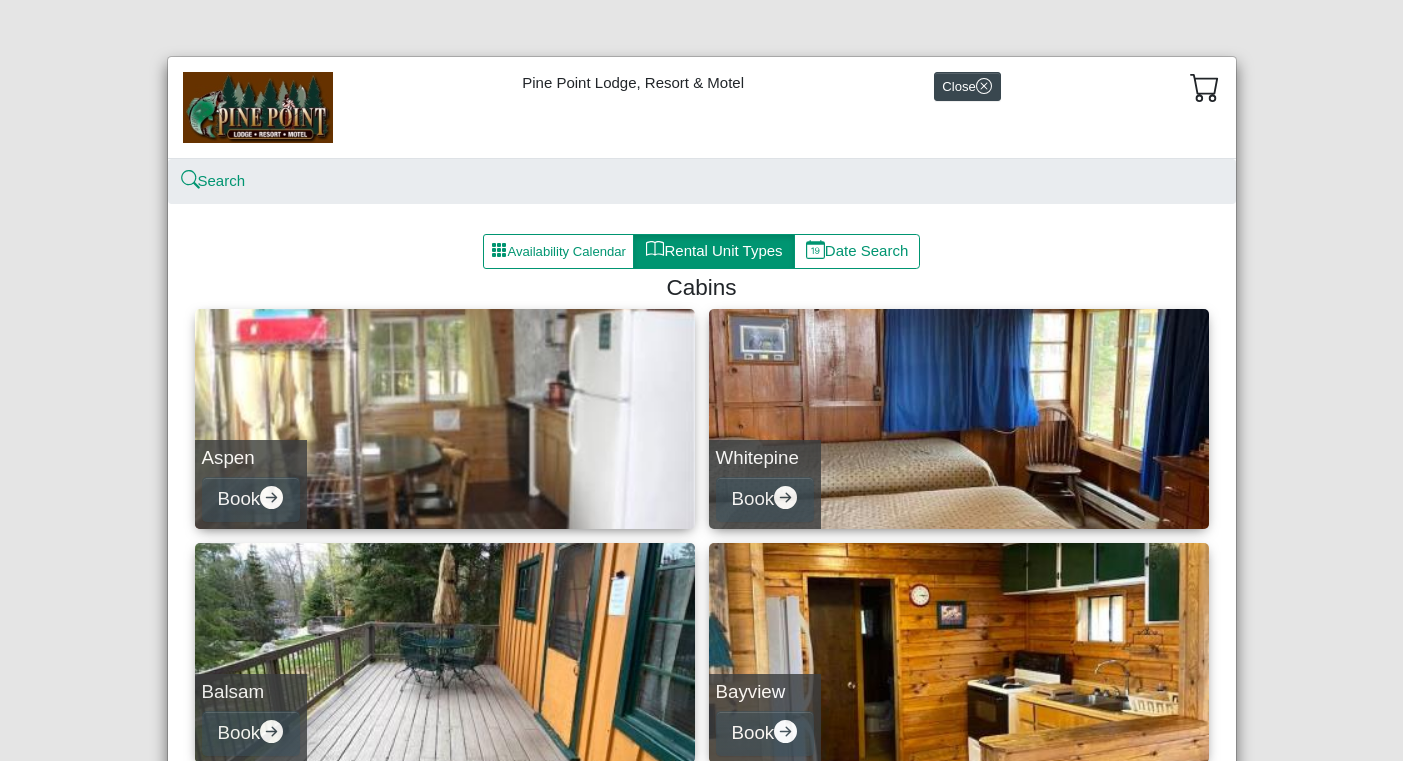 click at bounding box center (258, 107) 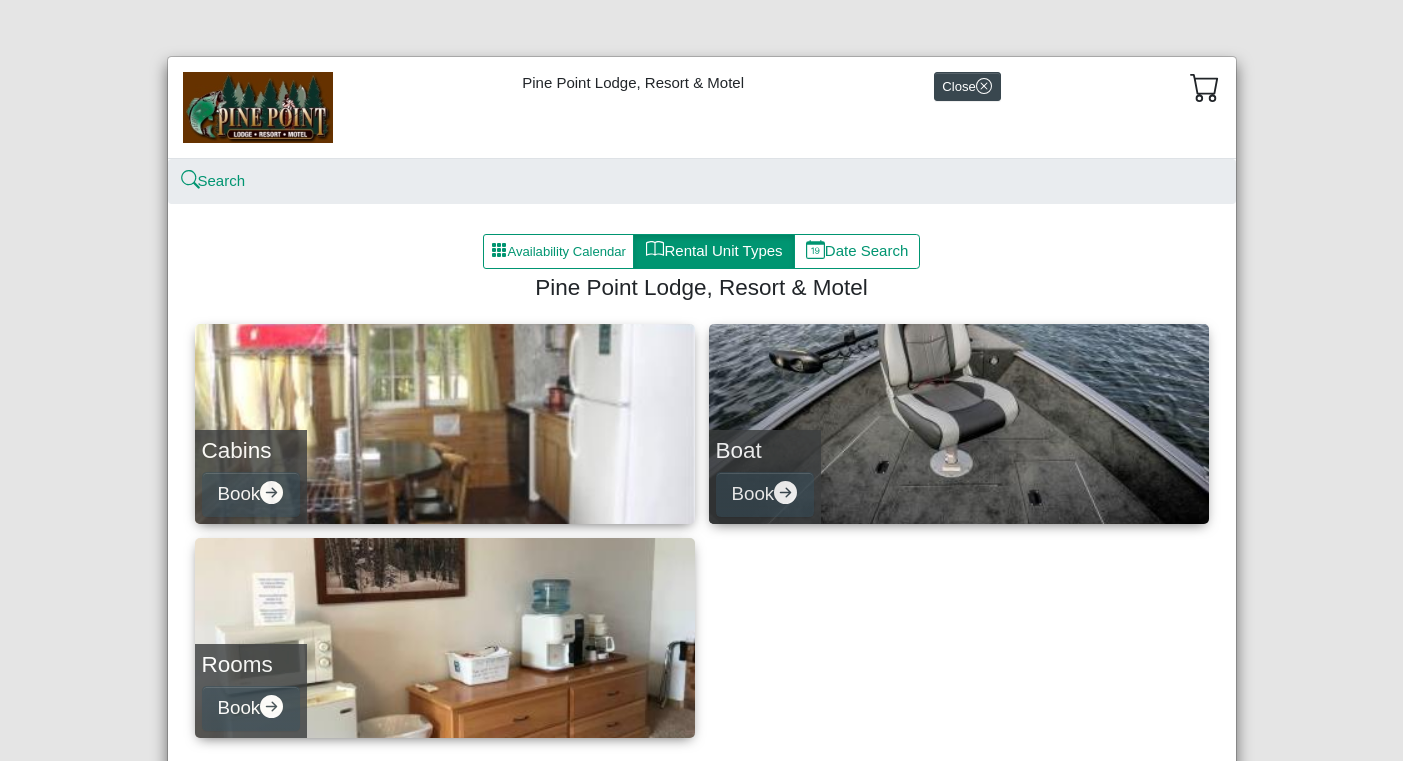 select on "*" 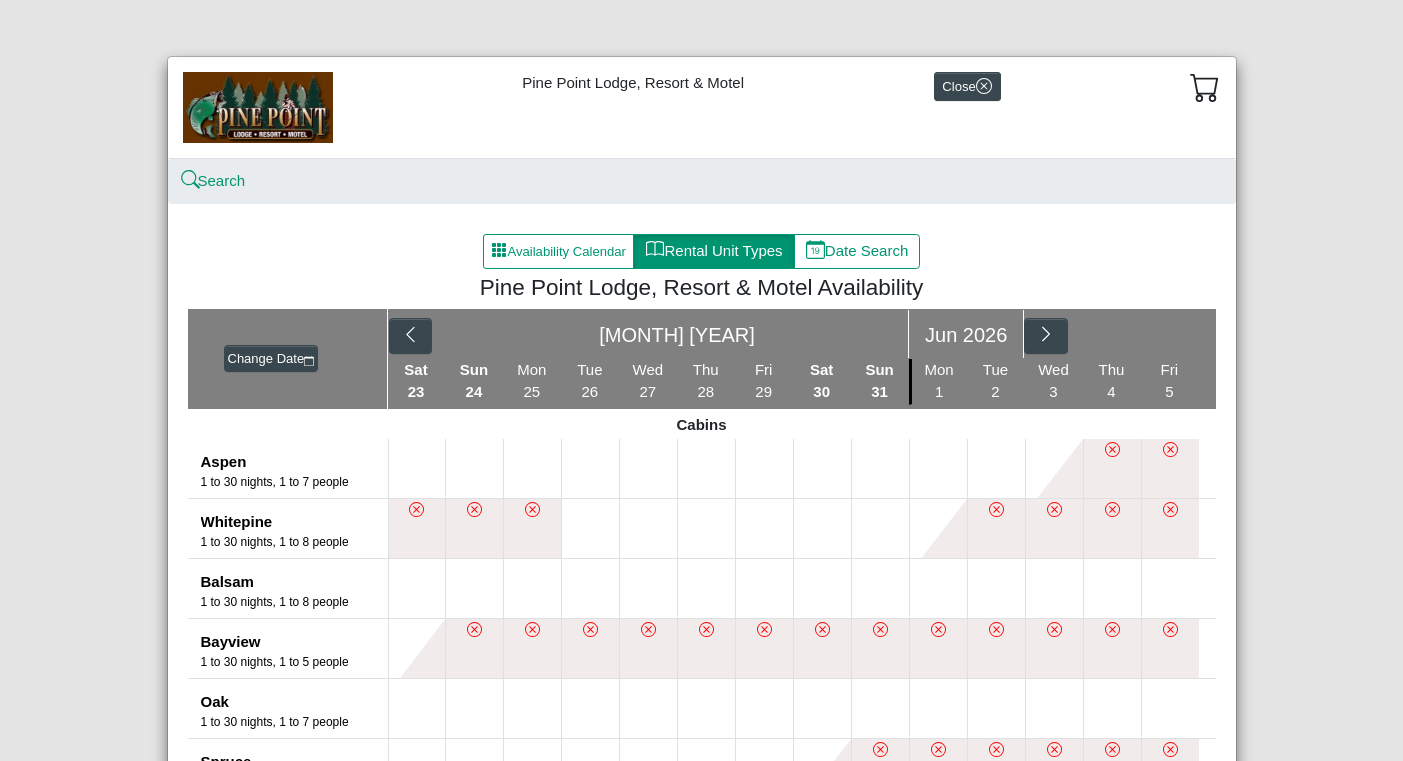 select on "*" 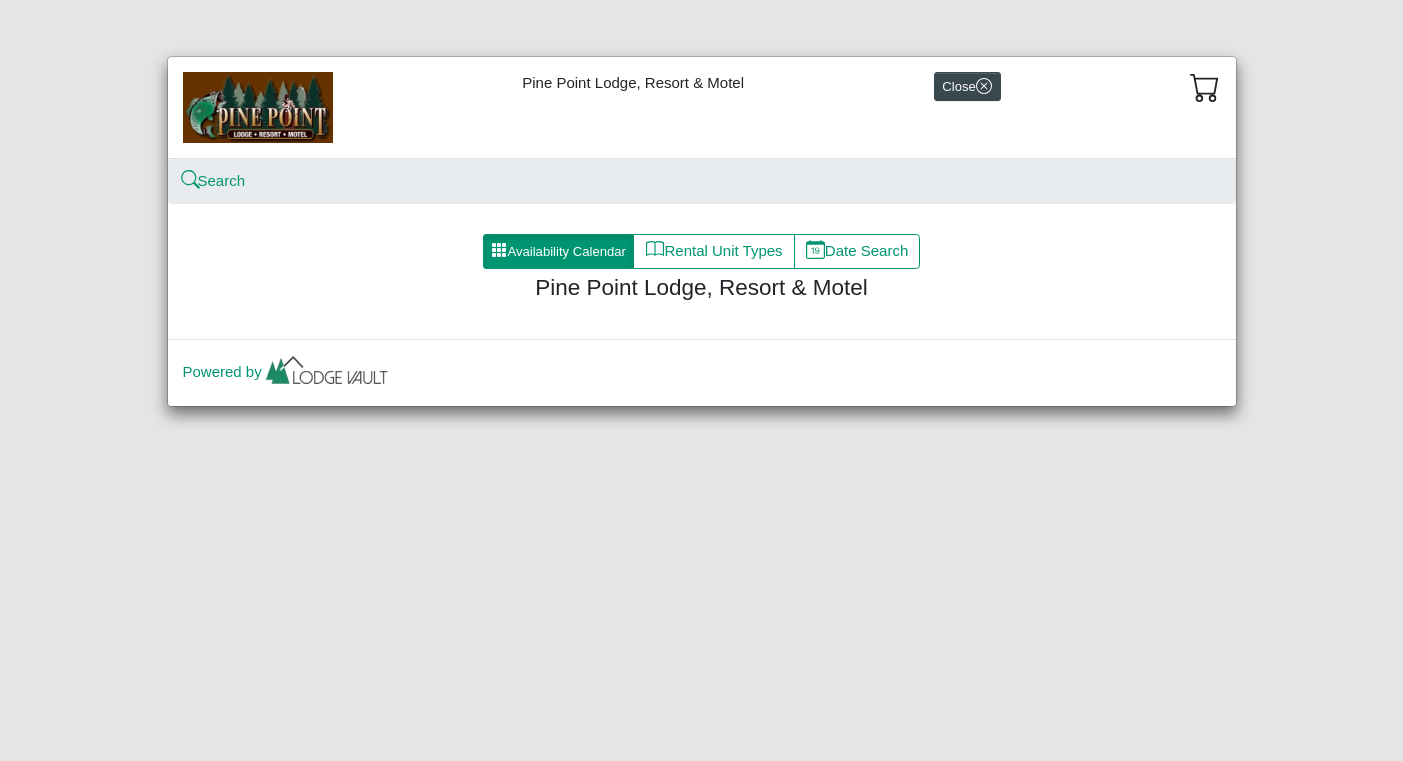 scroll, scrollTop: 0, scrollLeft: 0, axis: both 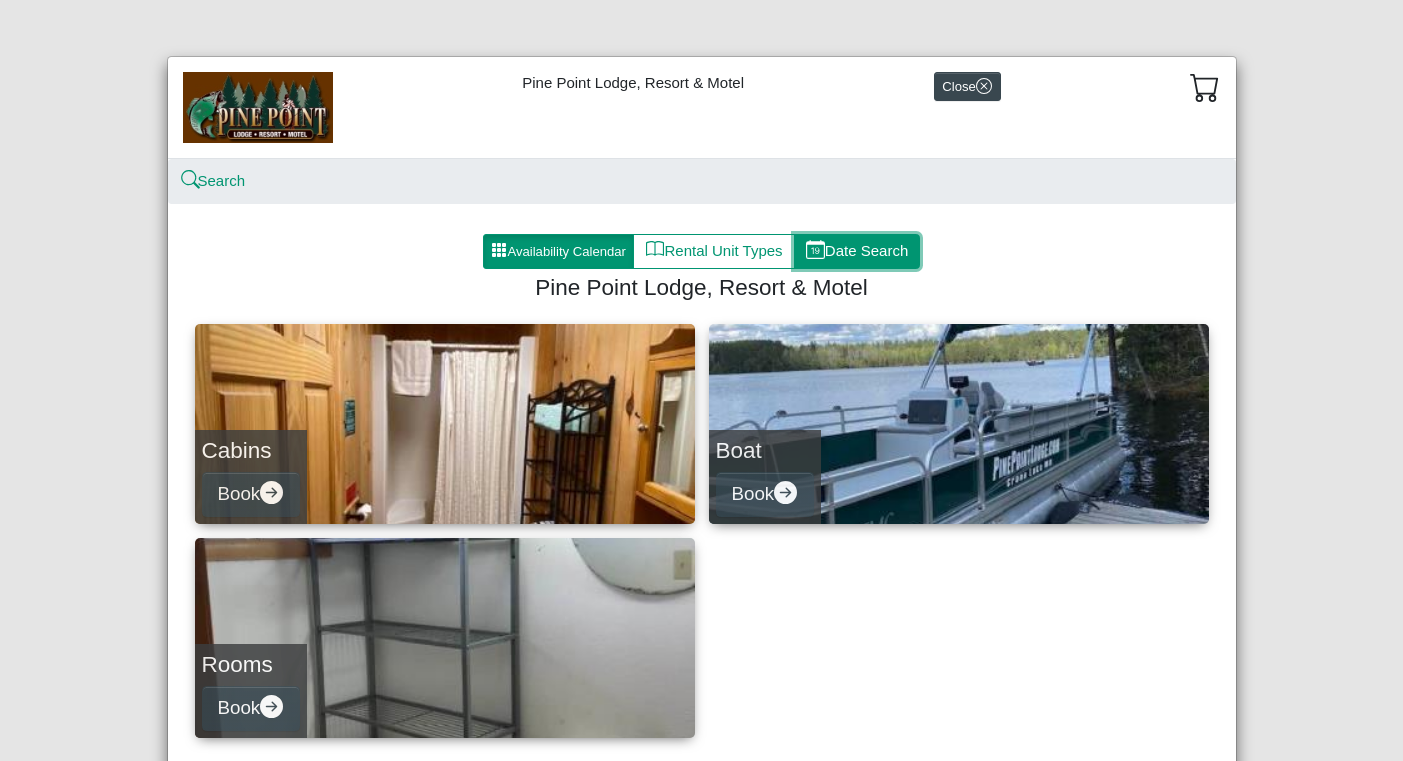 click on "Date Search" at bounding box center (857, 252) 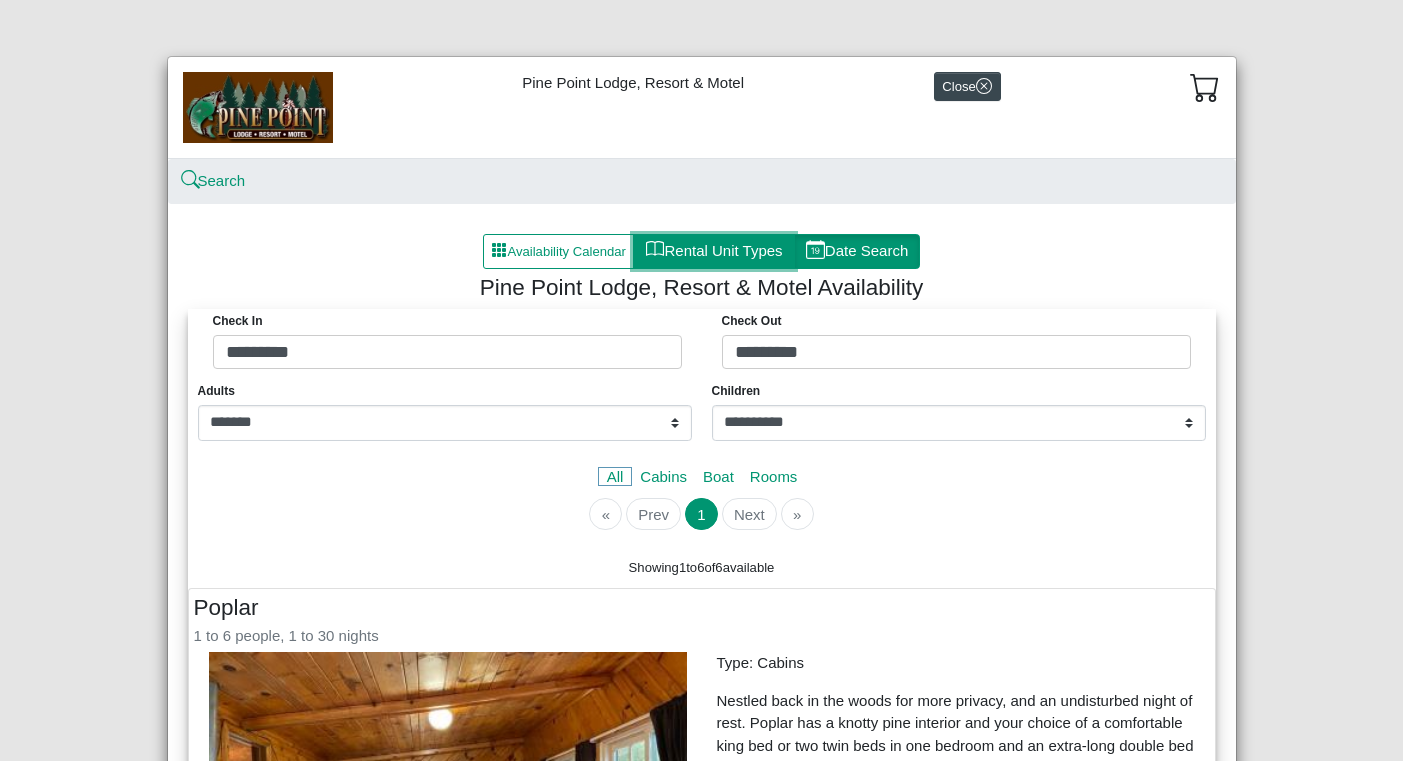 click on "Rental Unit Types" at bounding box center [713, 252] 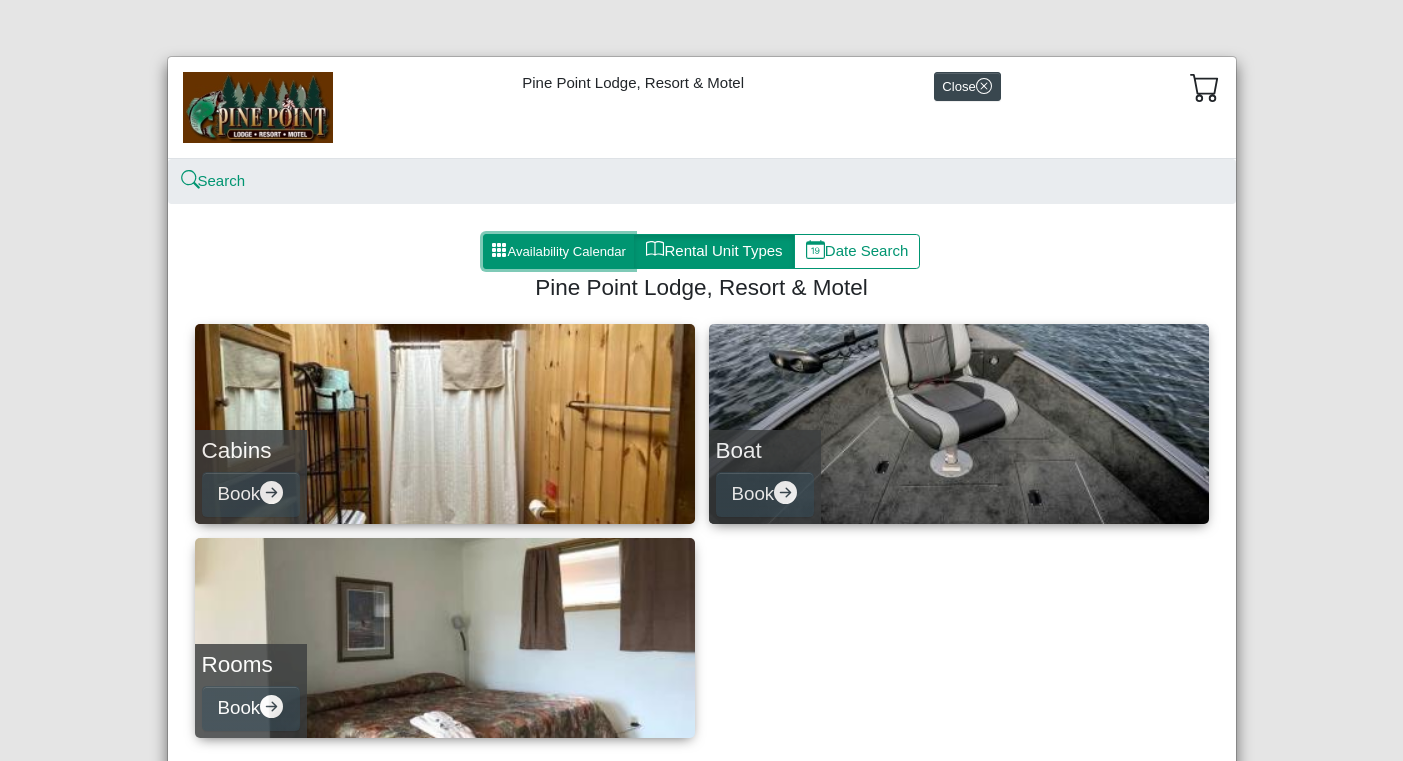 click on "Availability Calendar" at bounding box center [559, 252] 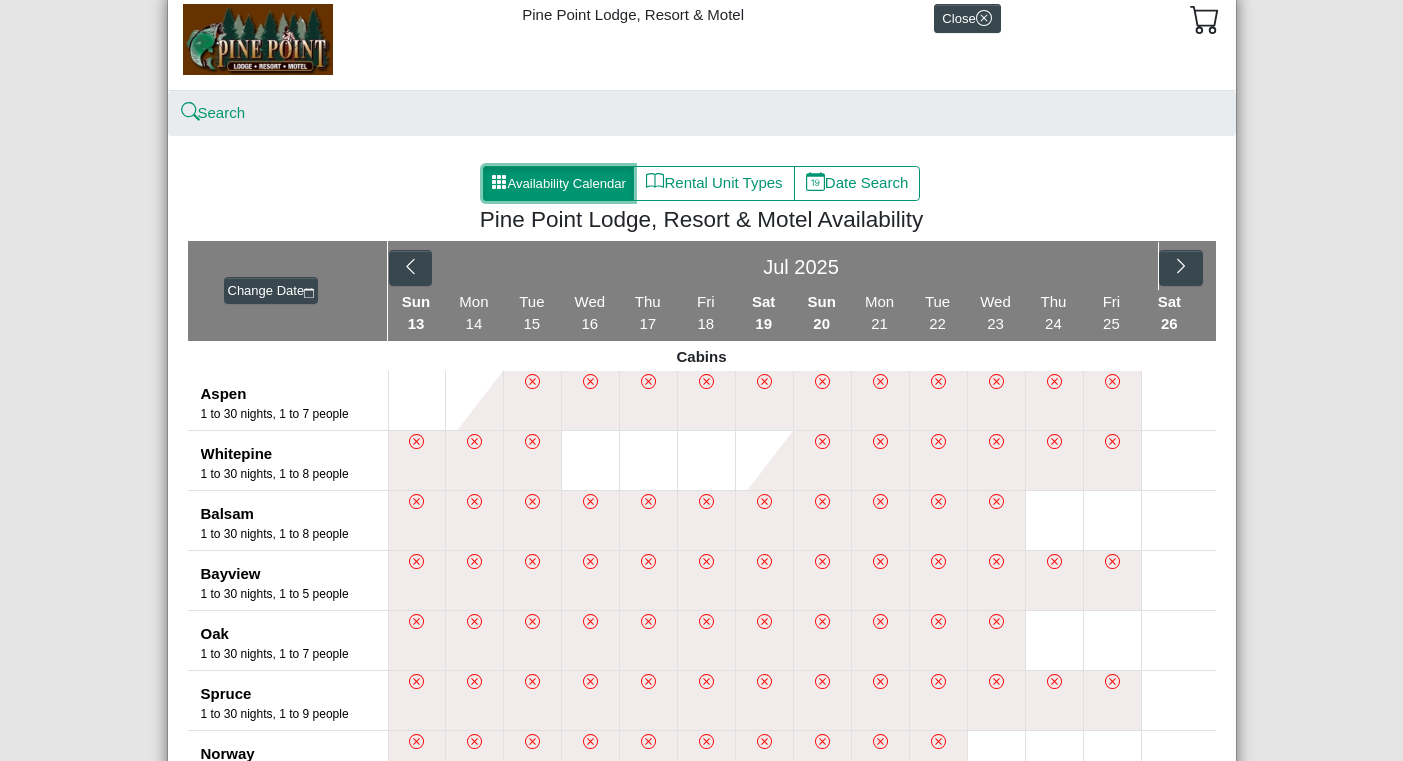 scroll, scrollTop: 44, scrollLeft: 0, axis: vertical 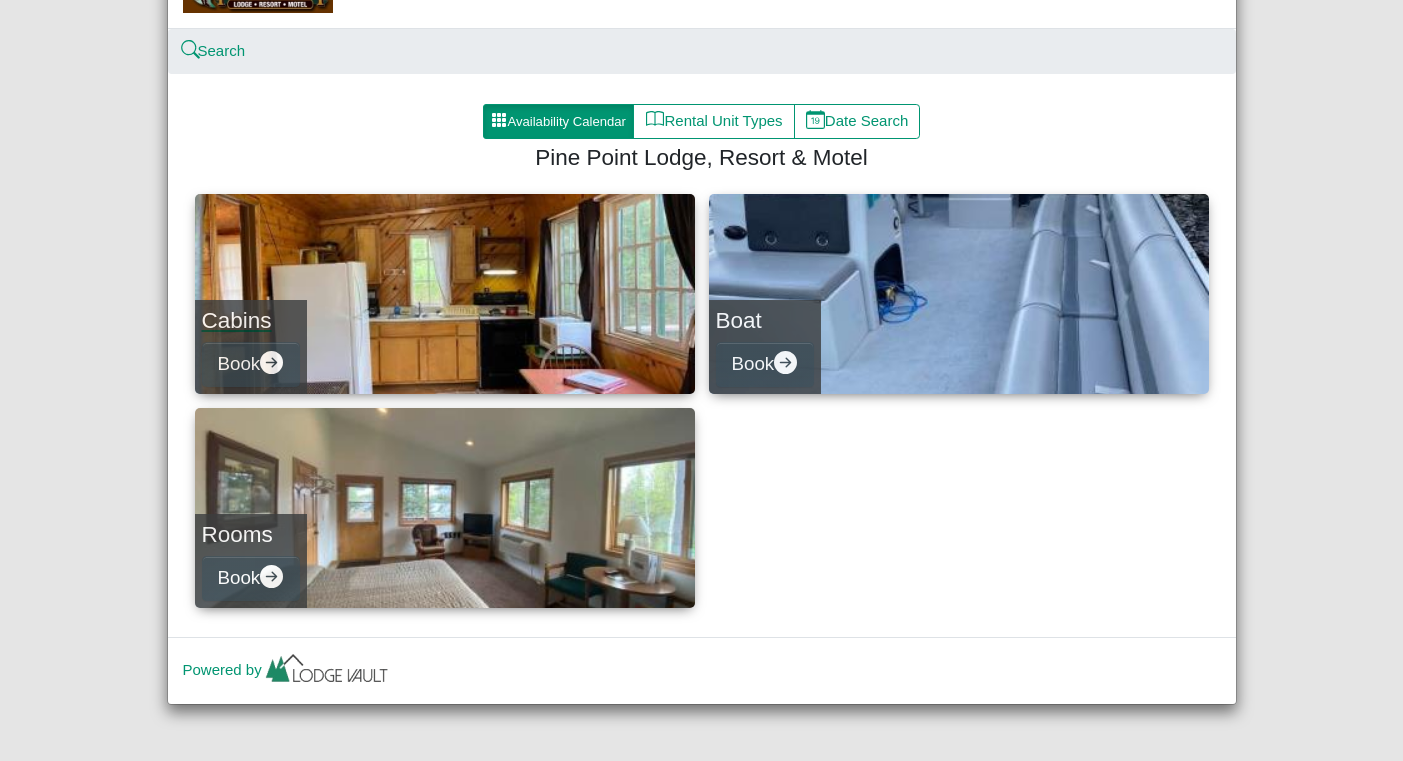 click on "Cabins" at bounding box center [251, 320] 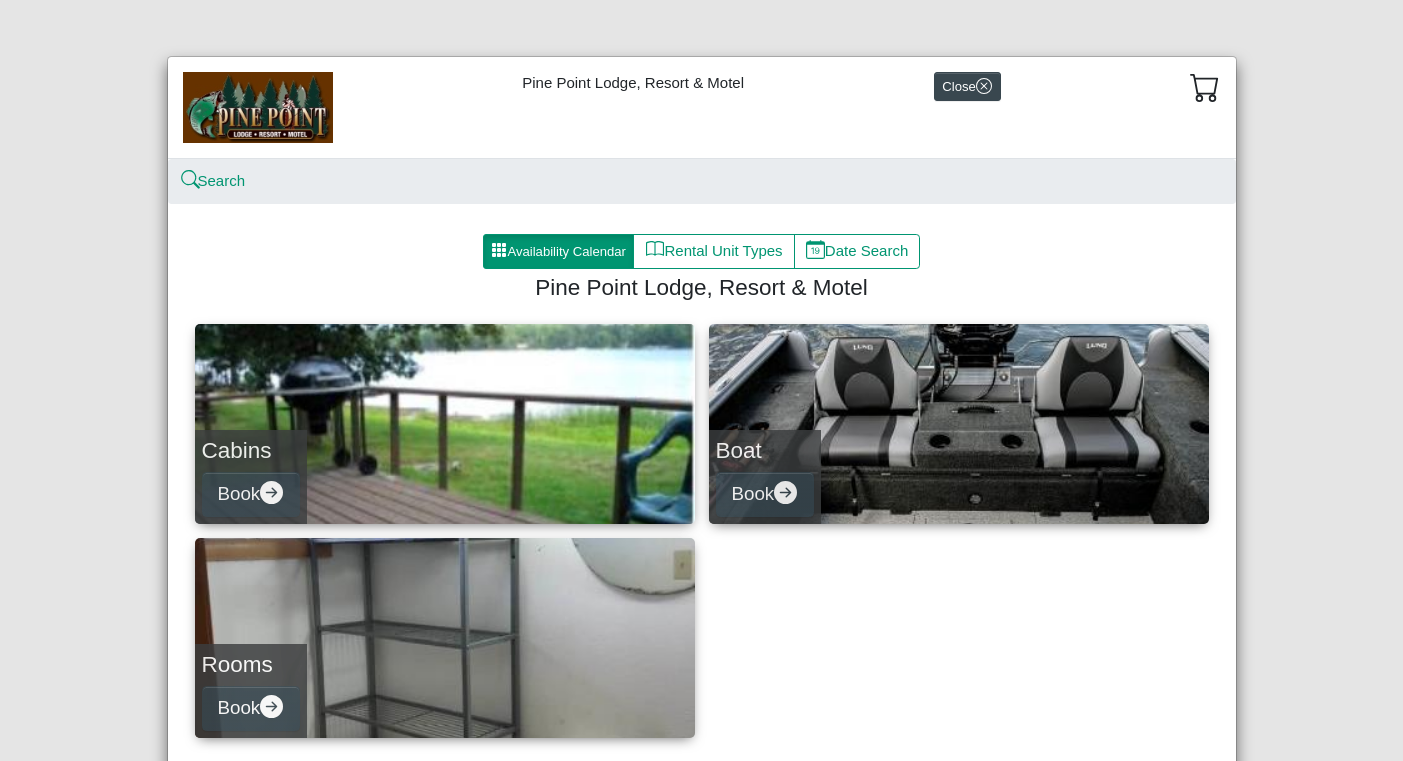 select on "*" 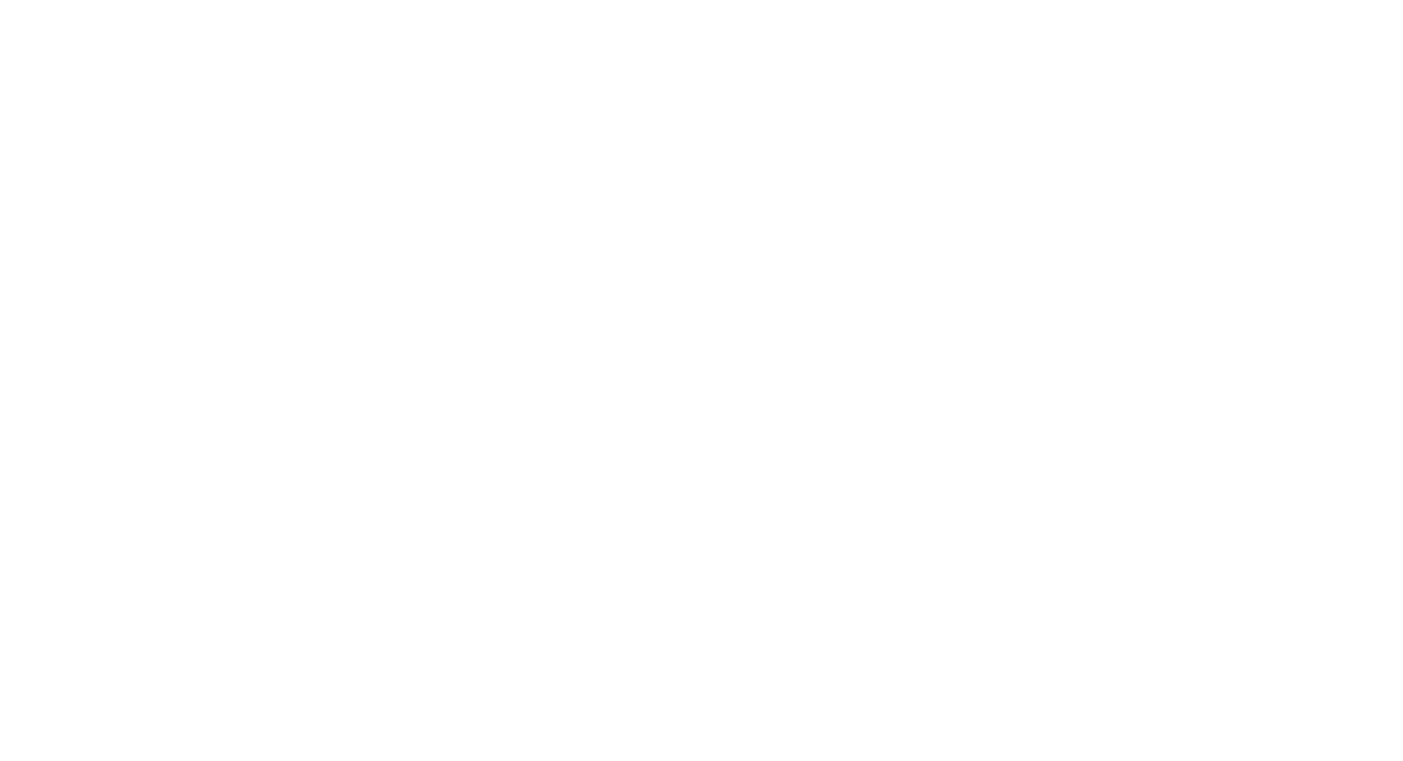 scroll, scrollTop: 0, scrollLeft: 0, axis: both 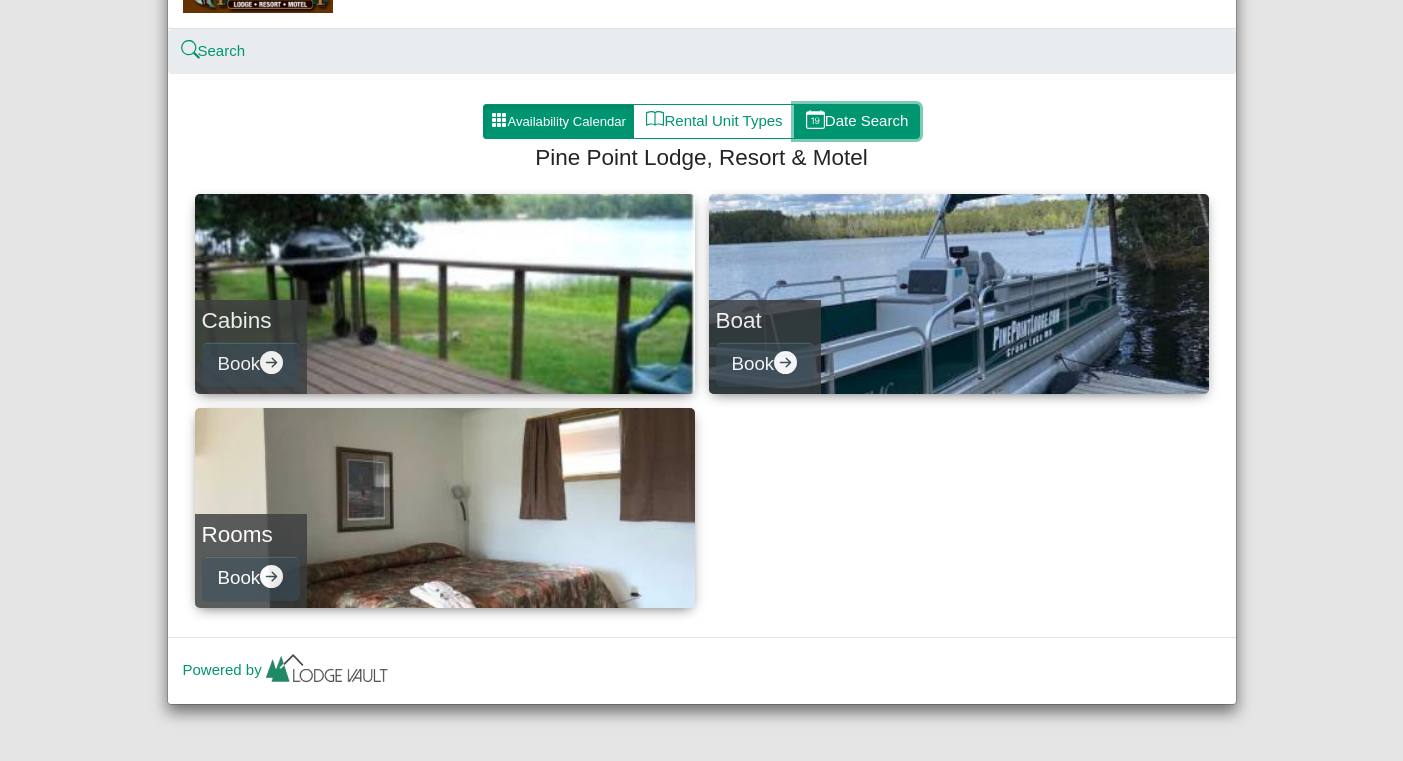click on "Date Search" at bounding box center [857, 122] 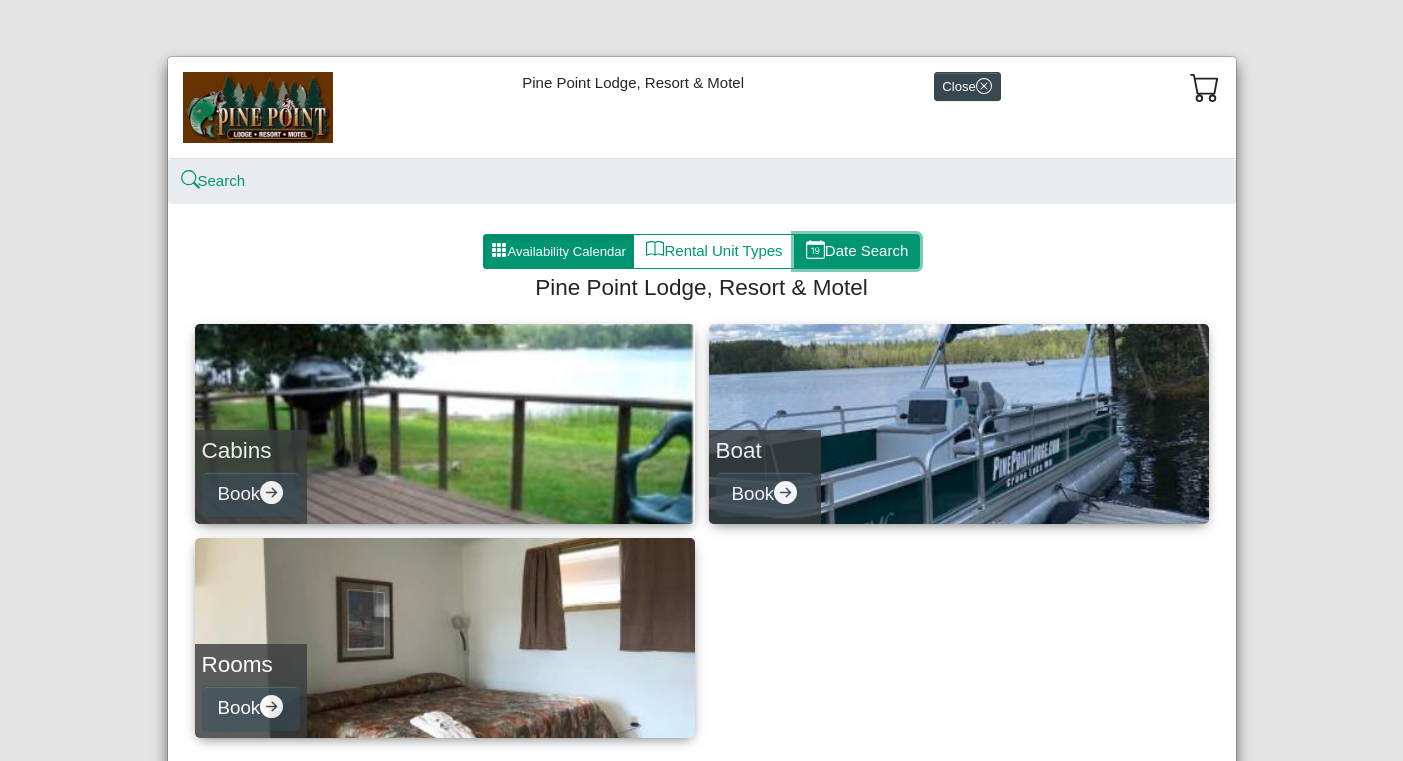 select on "*" 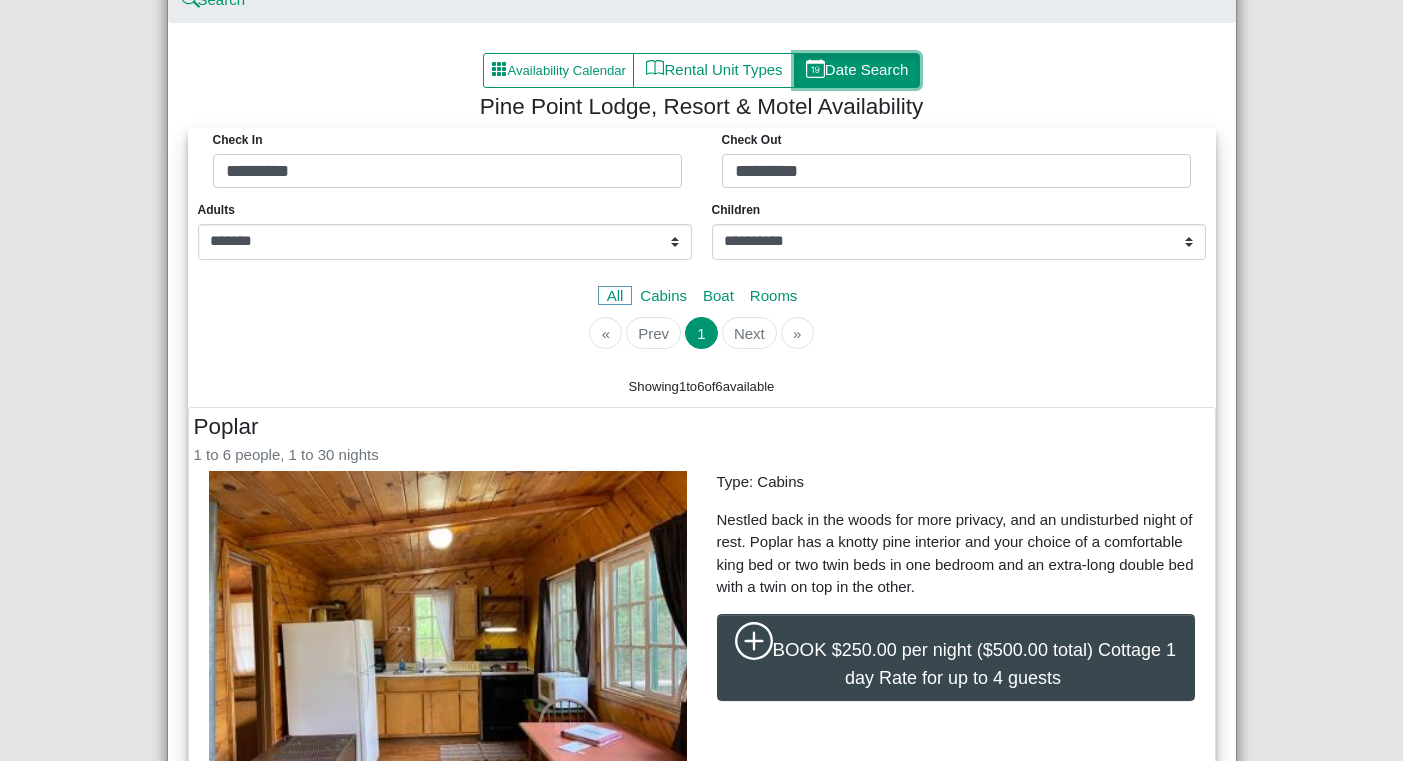 scroll, scrollTop: 240, scrollLeft: 0, axis: vertical 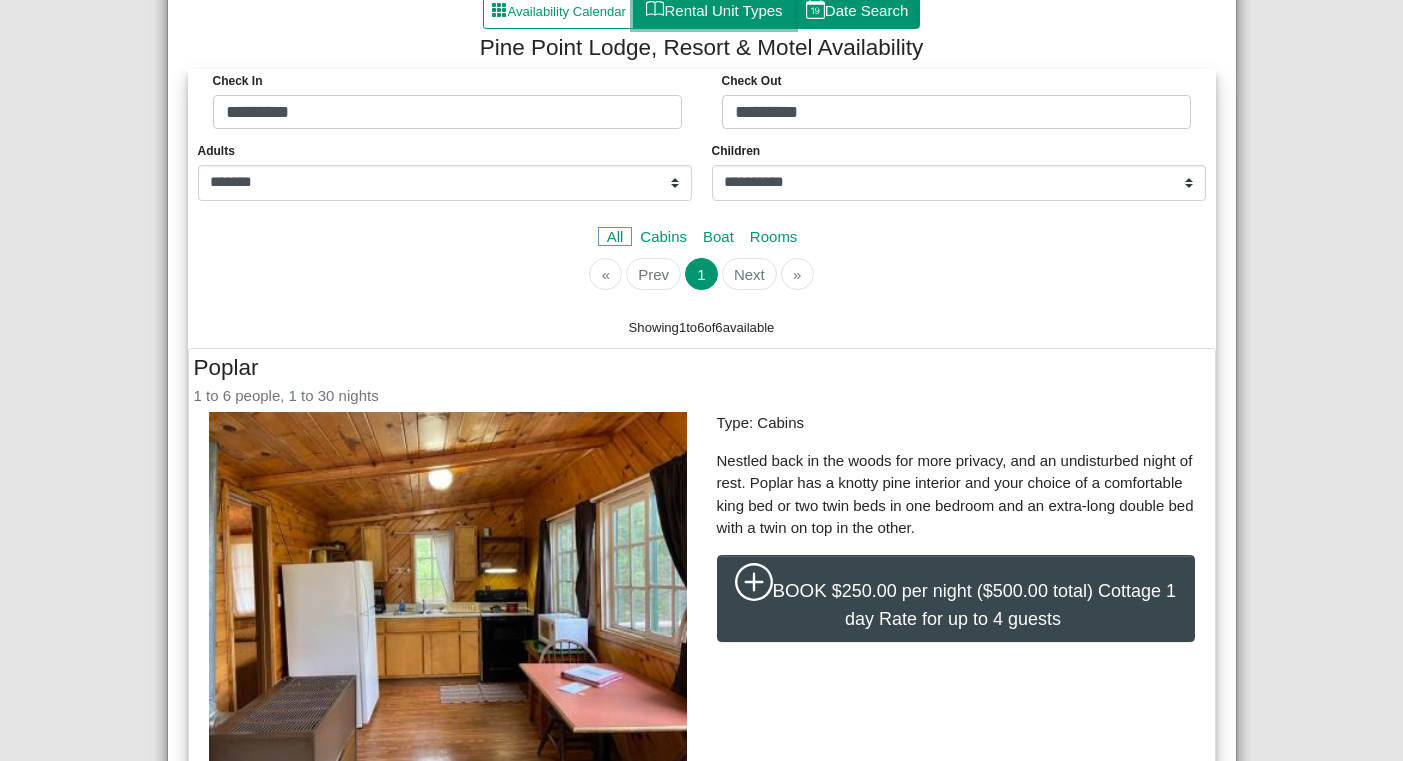 click on "Rental Unit Types" at bounding box center [713, 12] 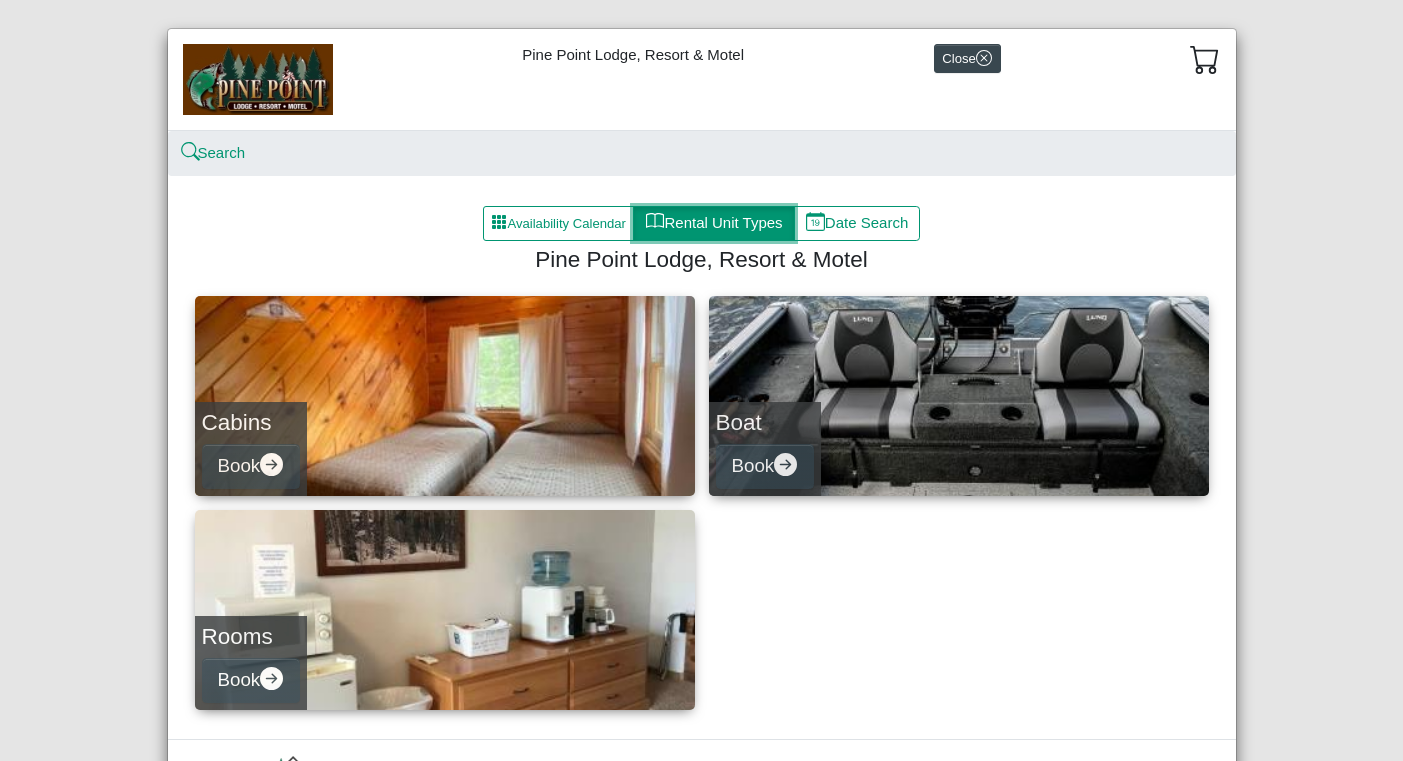 scroll, scrollTop: 0, scrollLeft: 0, axis: both 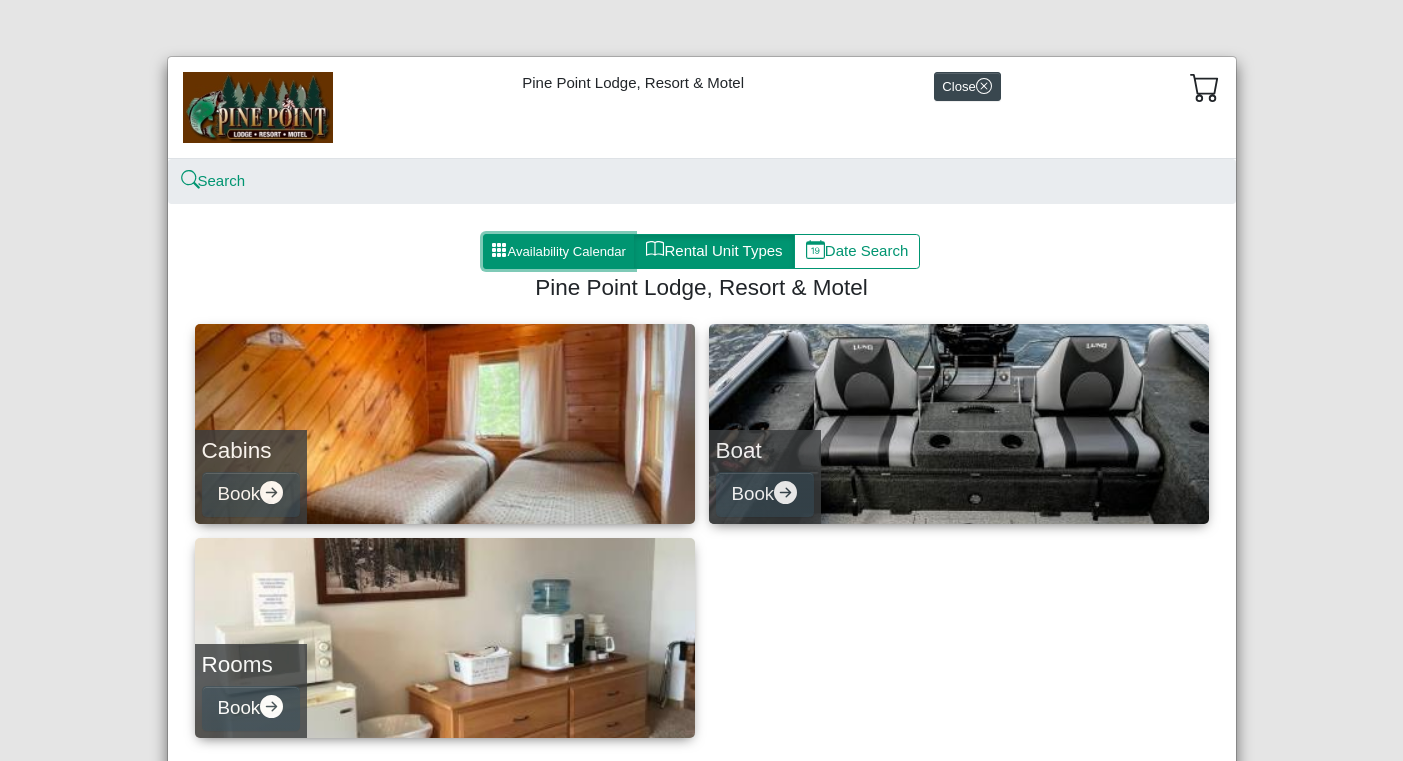 click on "Availability Calendar" at bounding box center [559, 252] 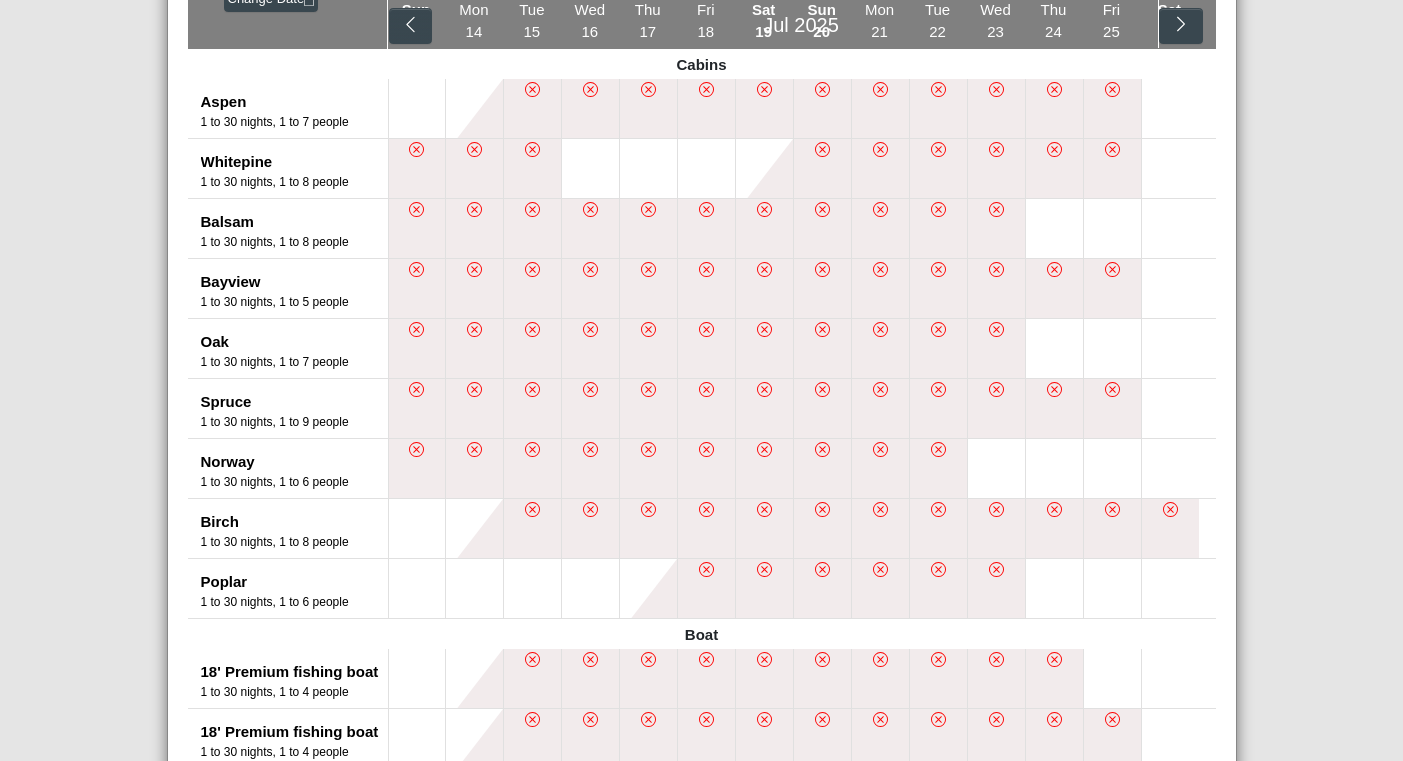 scroll, scrollTop: 0, scrollLeft: 0, axis: both 